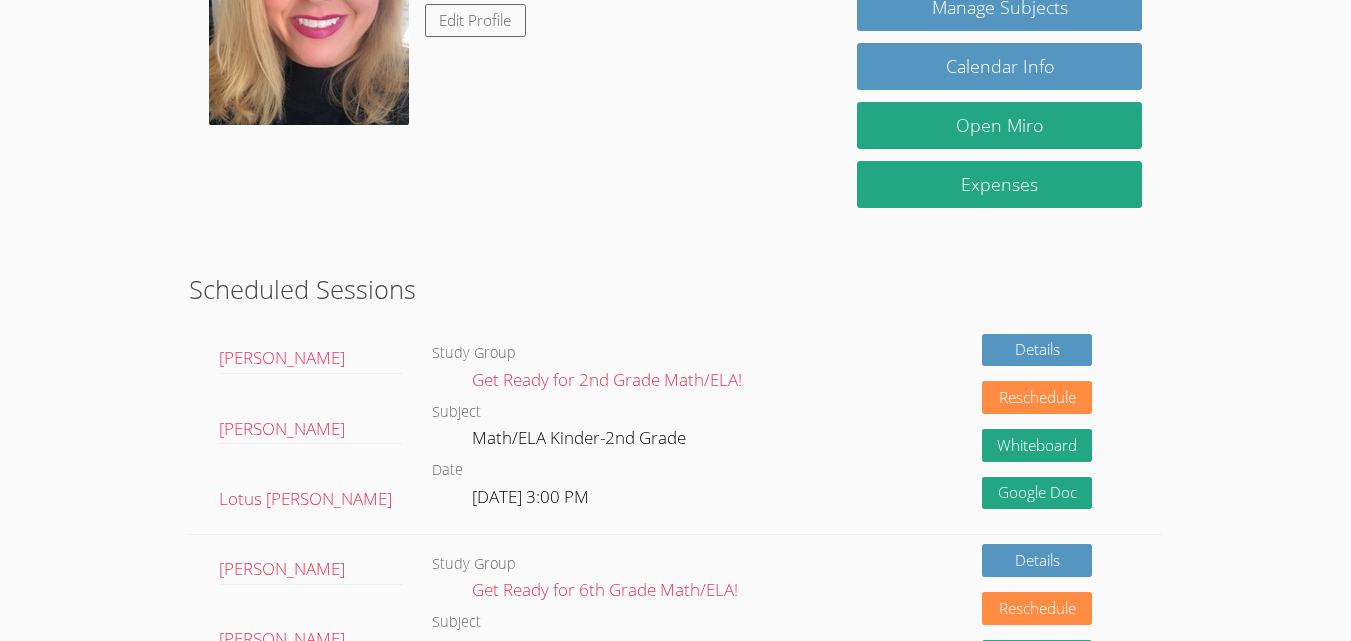 scroll, scrollTop: 200, scrollLeft: 0, axis: vertical 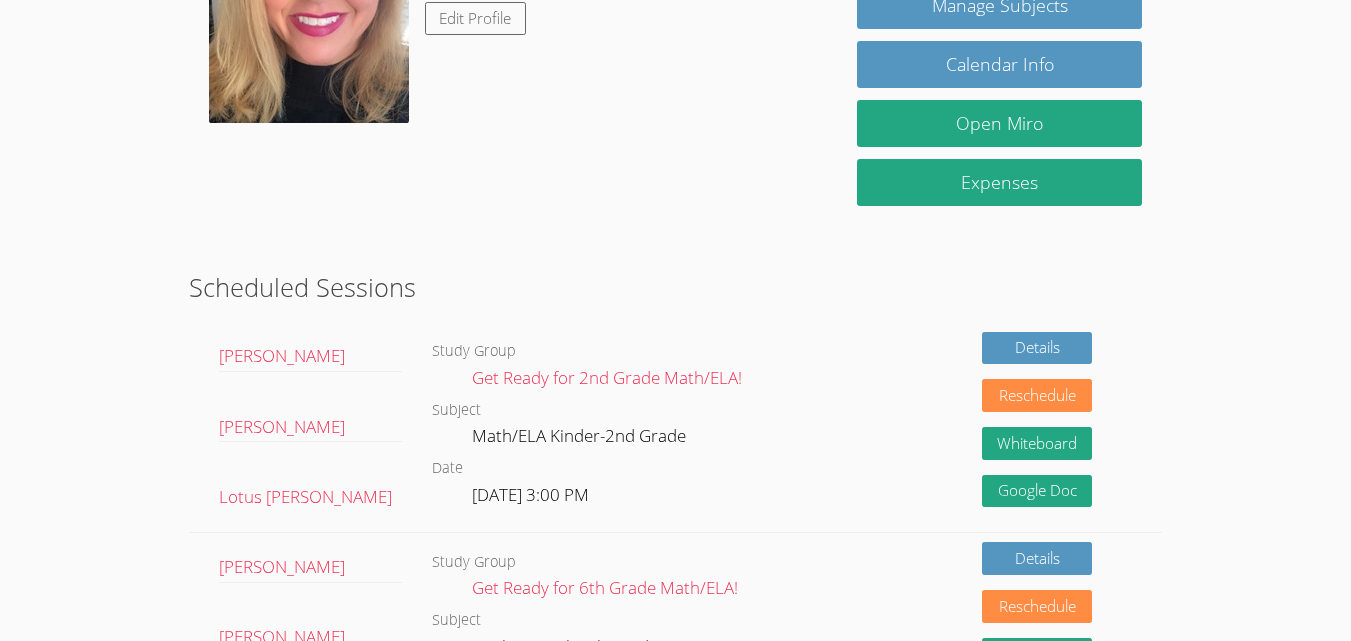 drag, startPoint x: 638, startPoint y: 17, endPoint x: 571, endPoint y: 469, distance: 456.93872 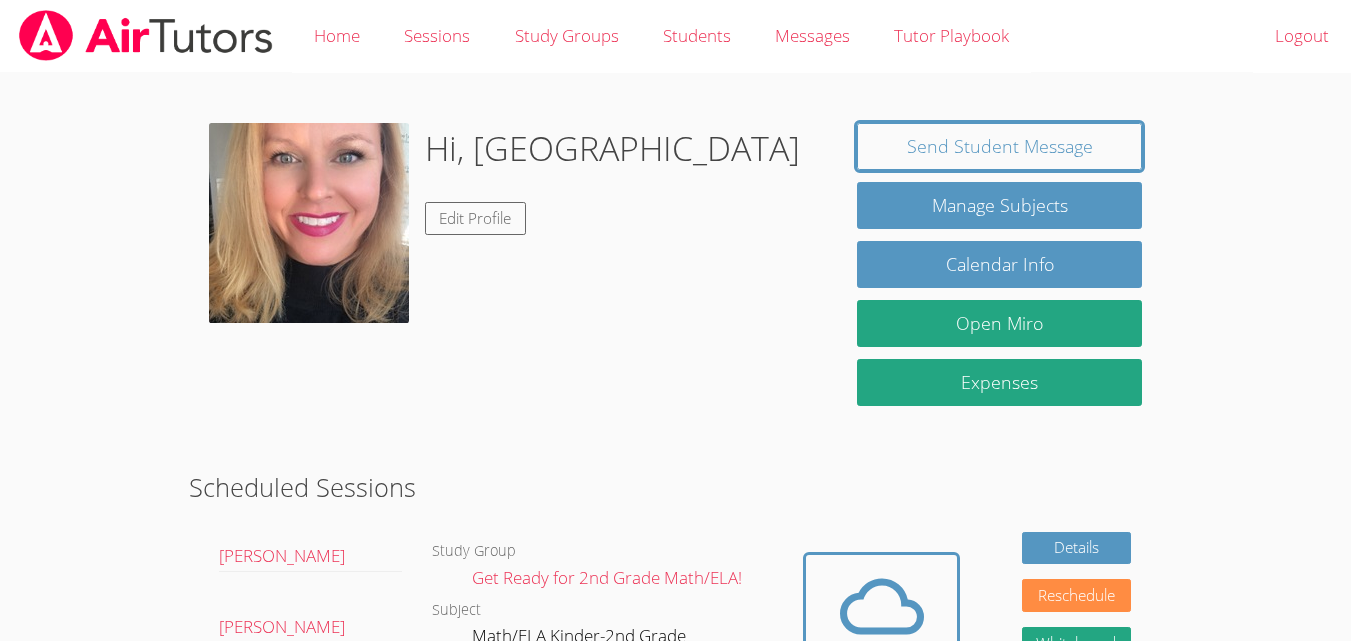 scroll, scrollTop: 200, scrollLeft: 0, axis: vertical 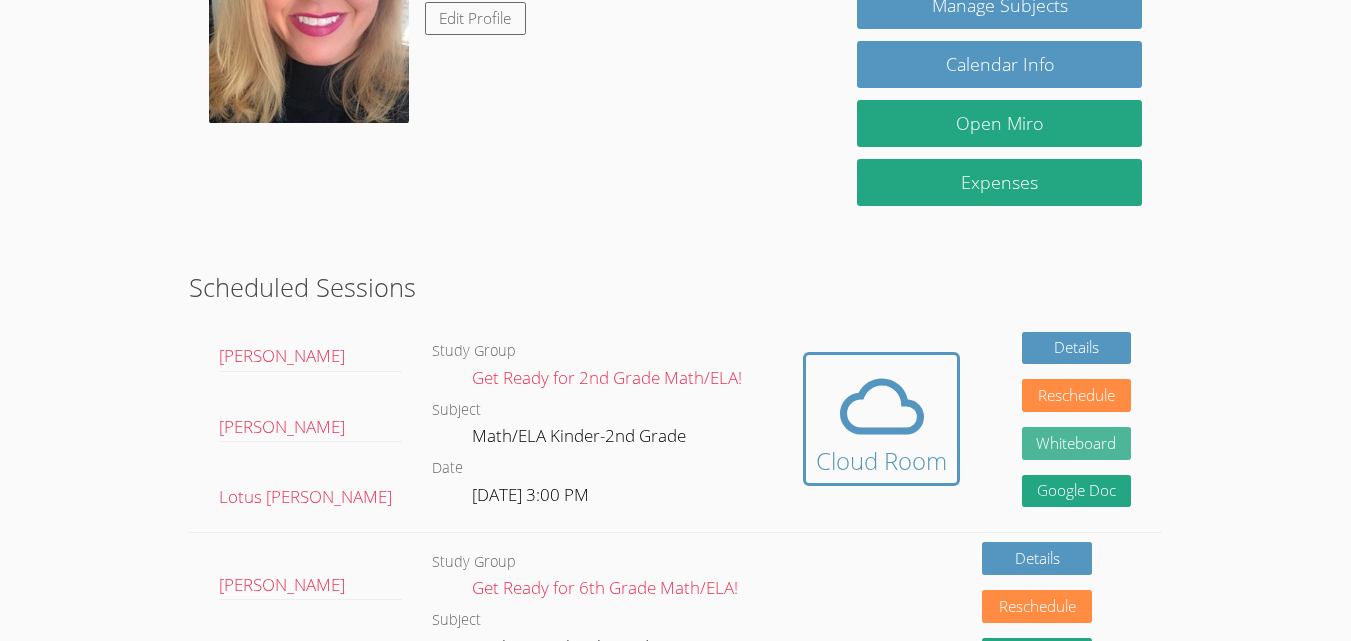 click on "Whiteboard" at bounding box center (1077, 443) 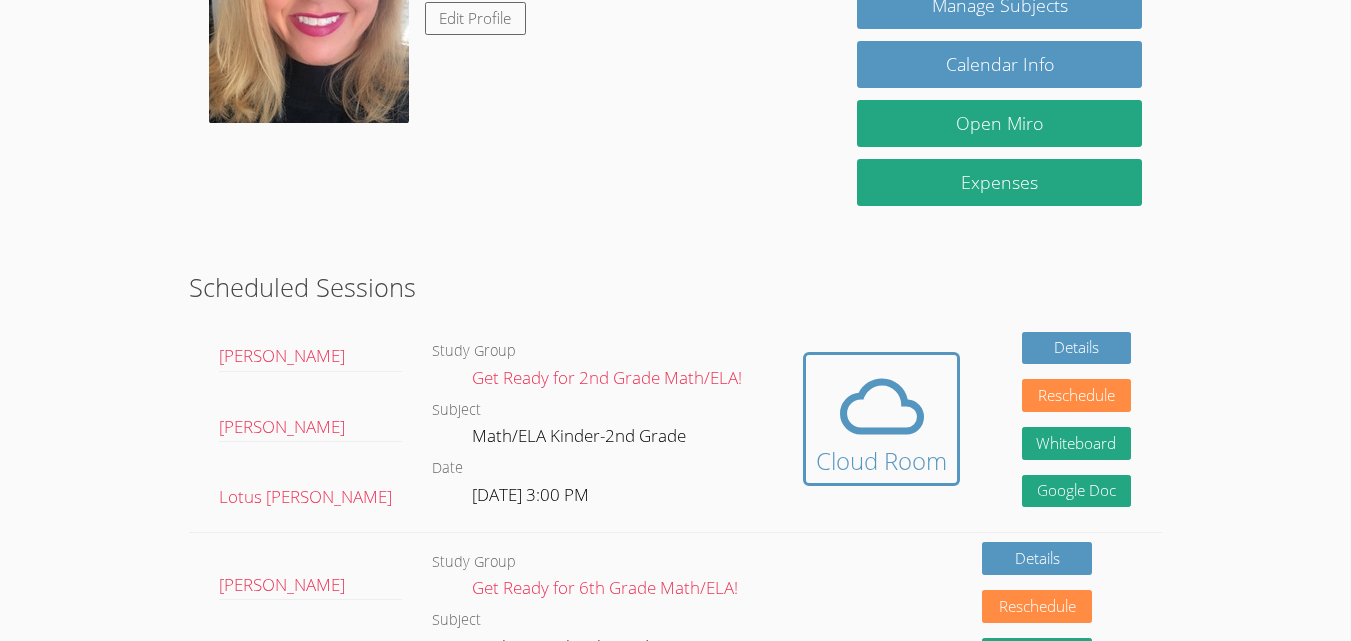 scroll, scrollTop: 300, scrollLeft: 0, axis: vertical 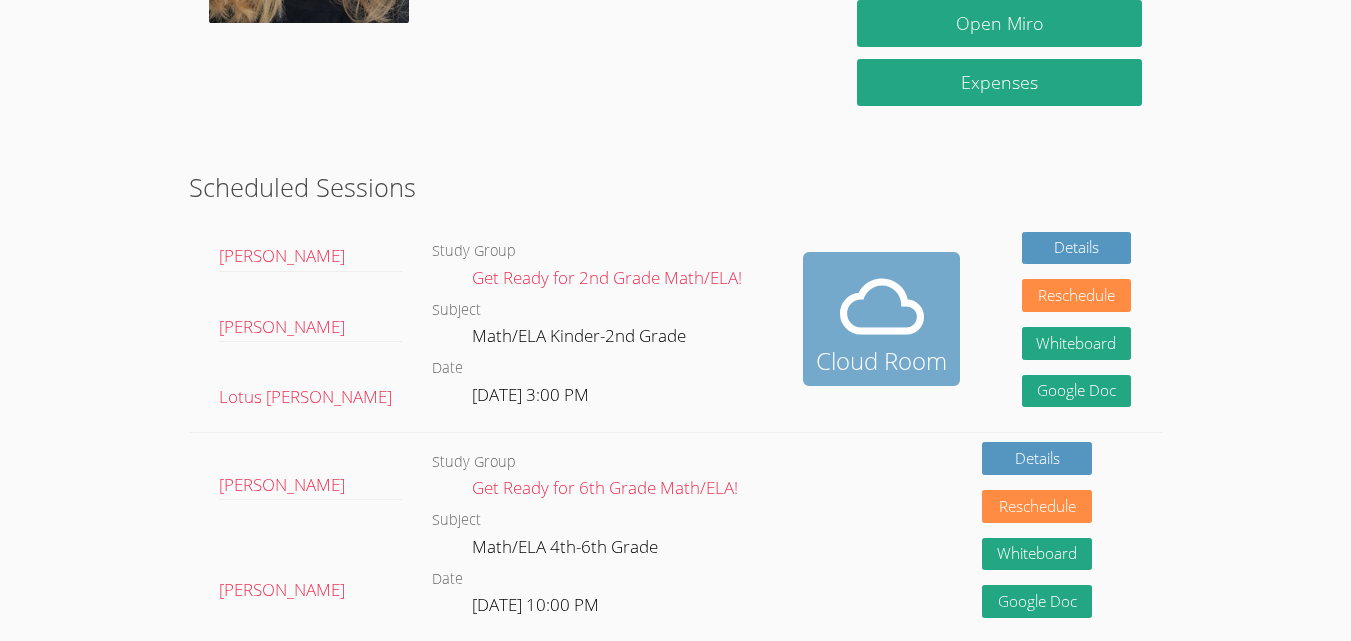 click at bounding box center (881, 307) 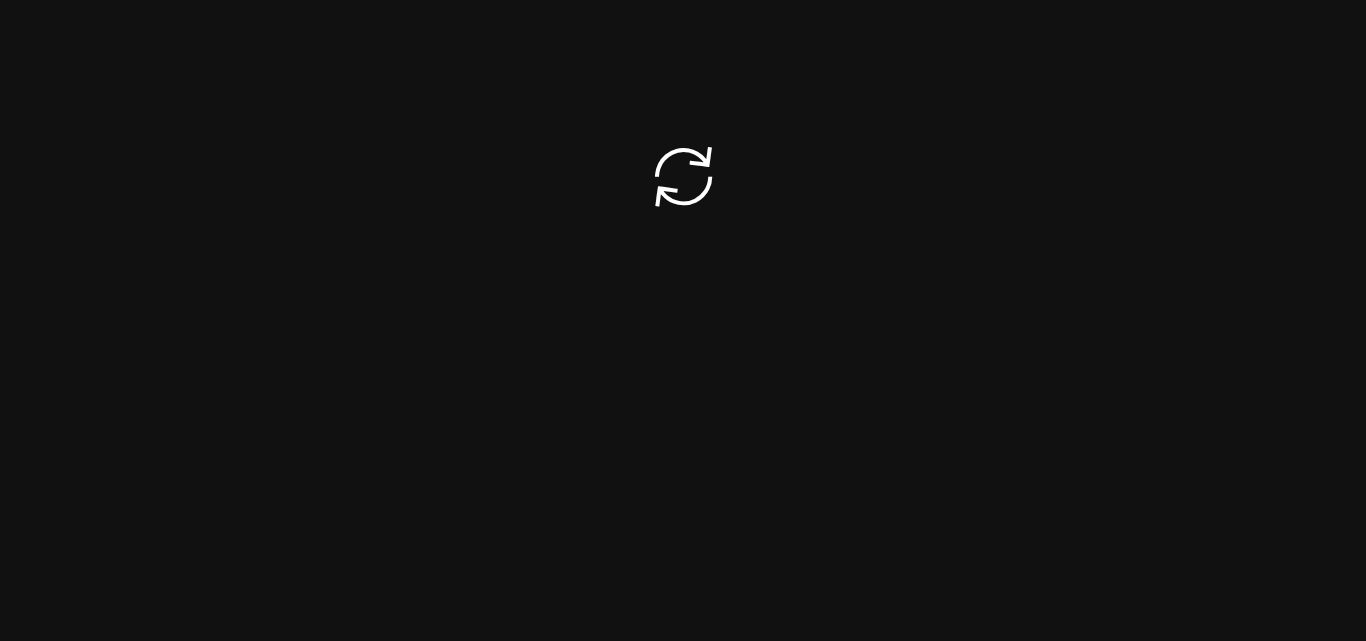 scroll, scrollTop: 0, scrollLeft: 0, axis: both 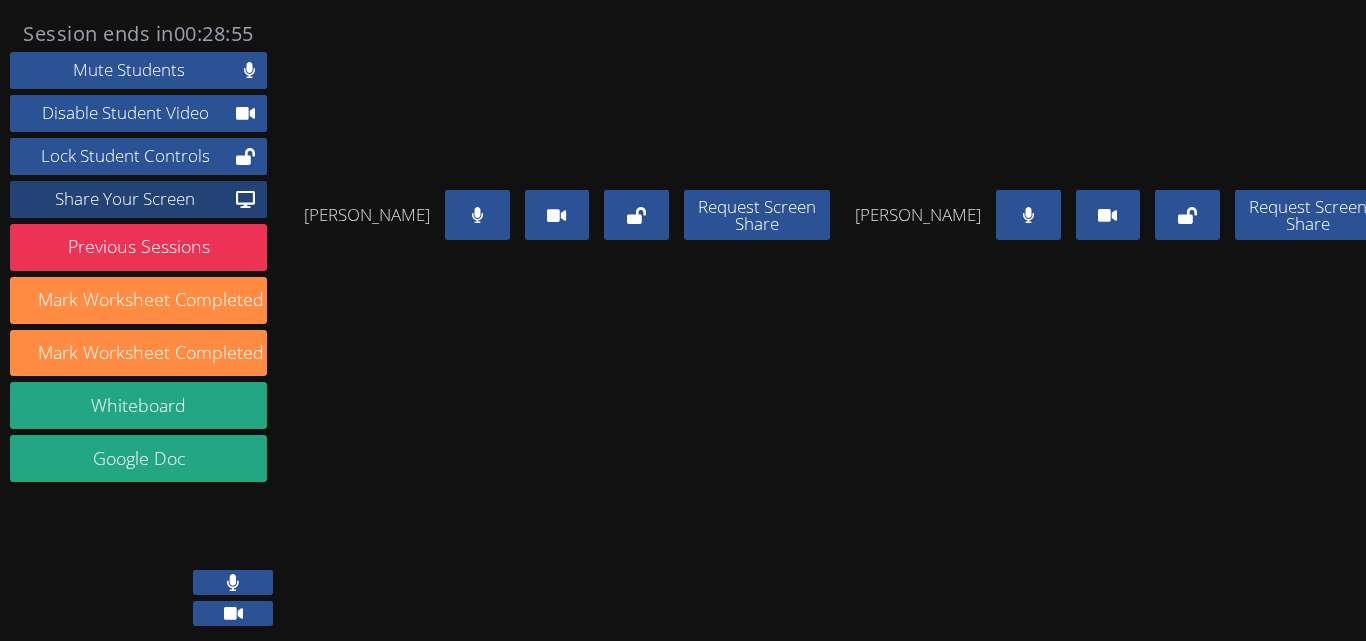 click on "Share Your Screen" at bounding box center [125, 199] 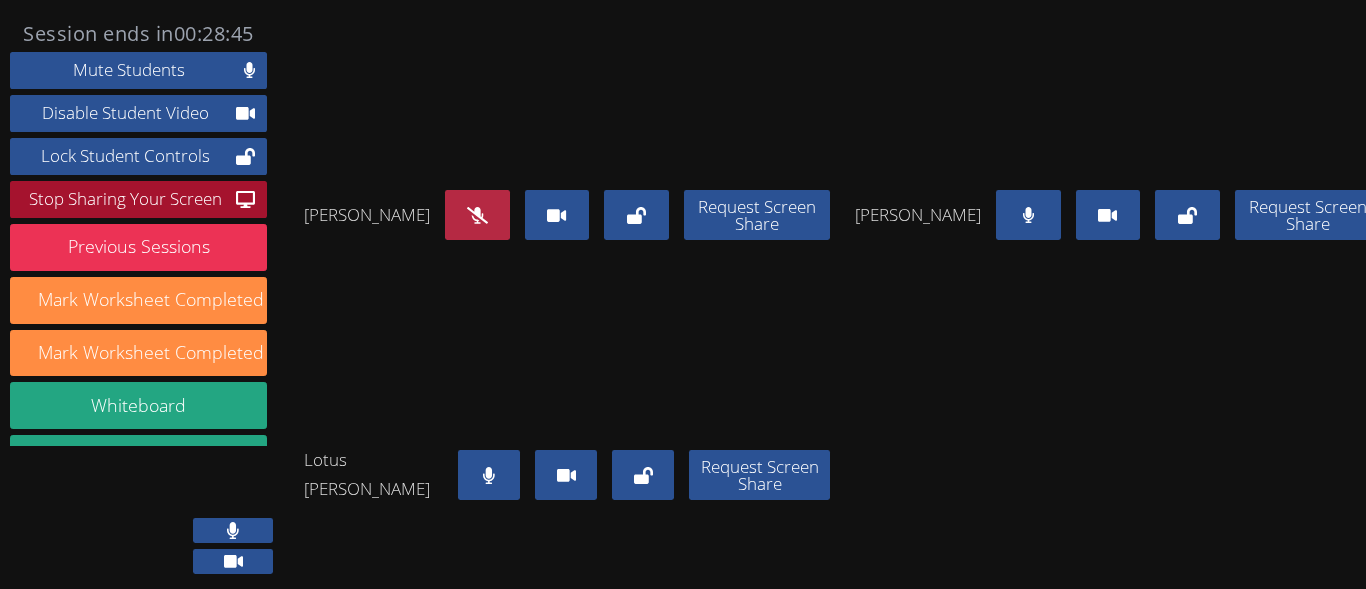 click on "Stop Sharing Your Screen" at bounding box center (125, 199) 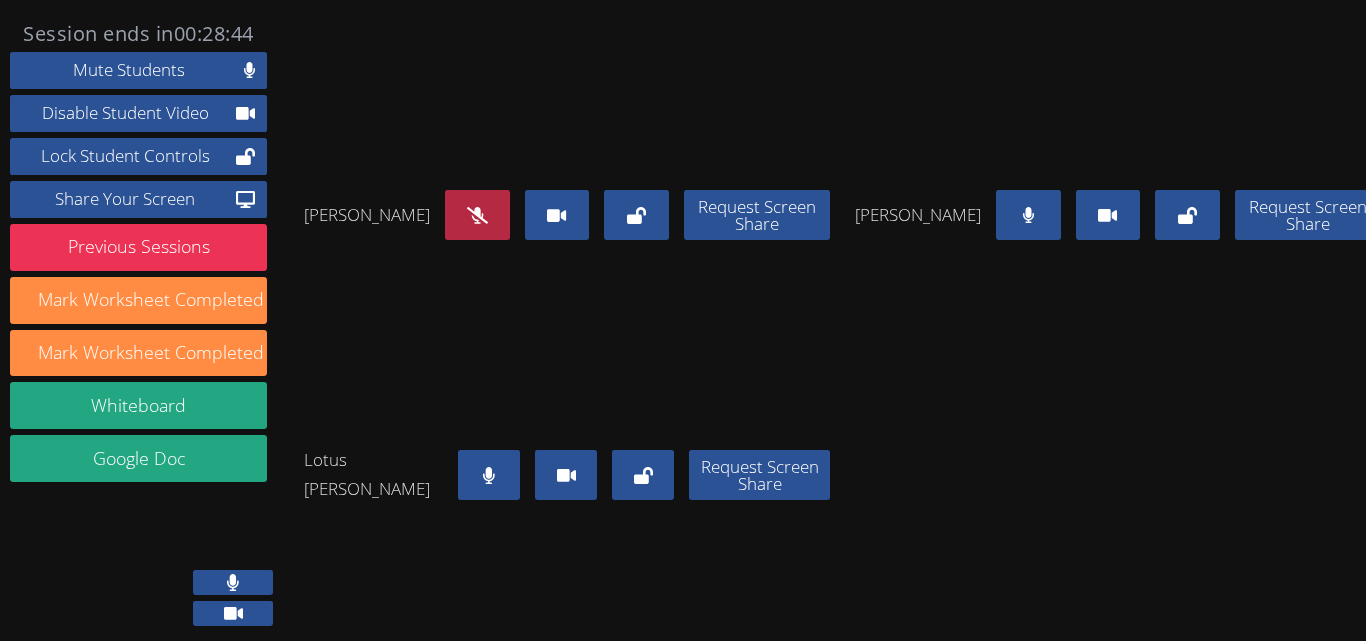 scroll, scrollTop: 169, scrollLeft: 0, axis: vertical 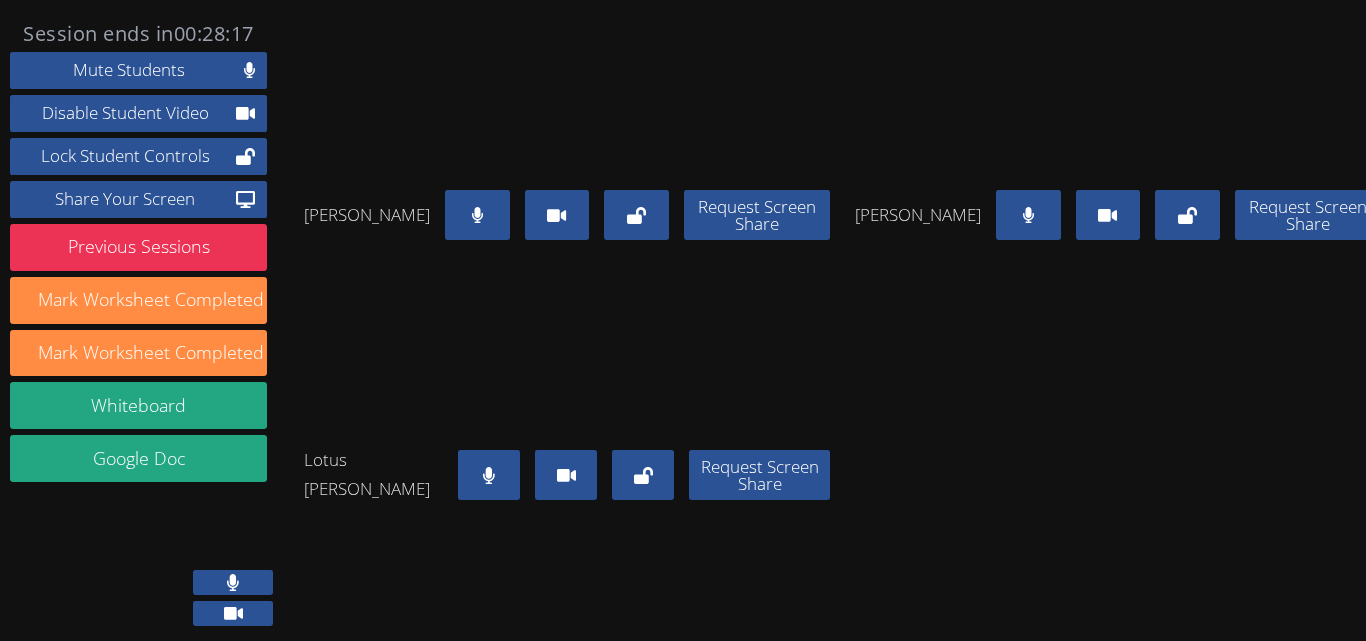 click at bounding box center (1028, 215) 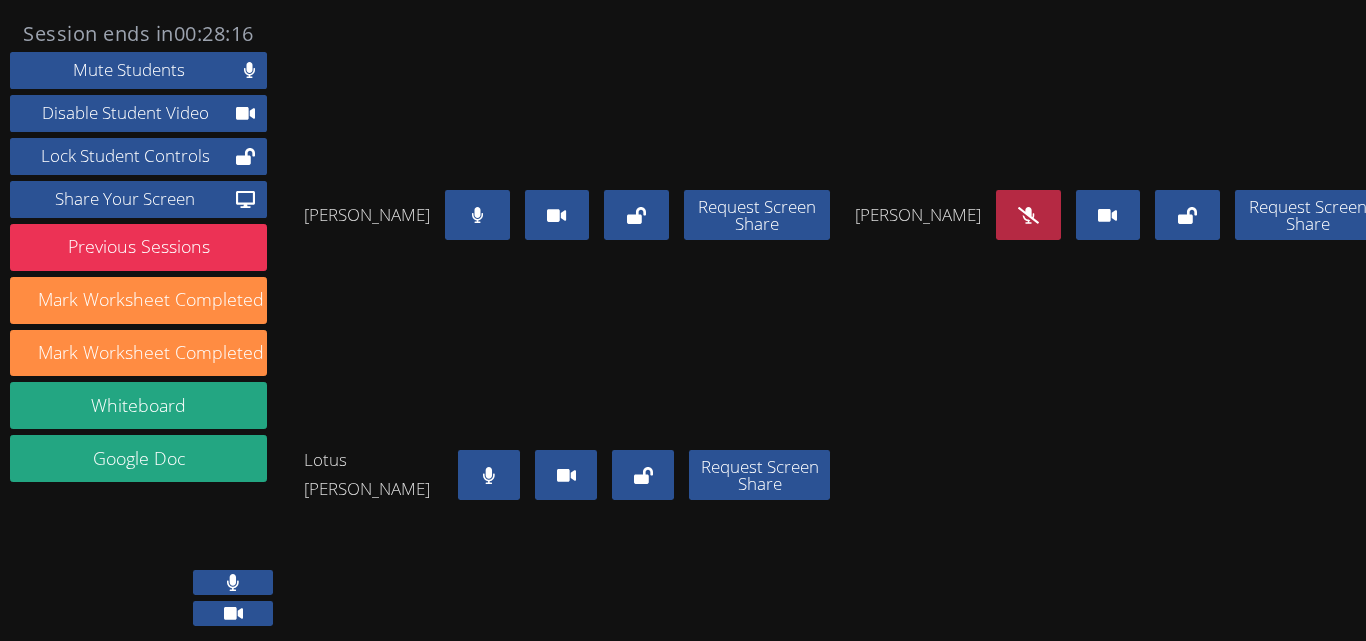 click at bounding box center [477, 215] 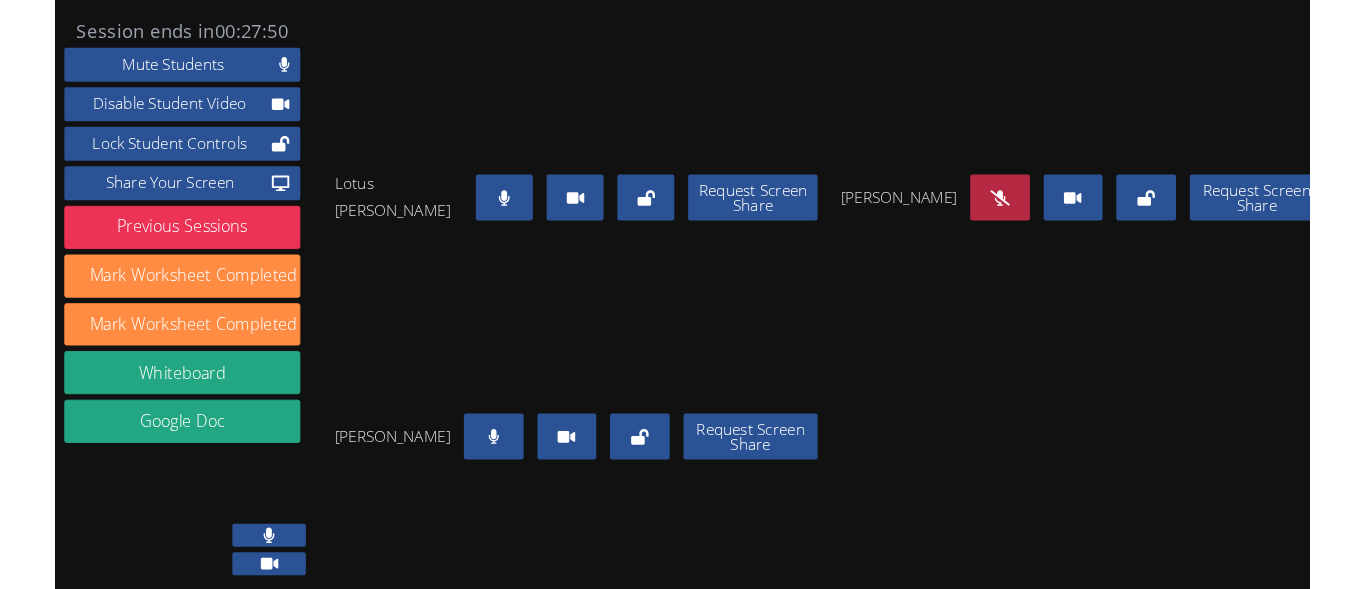 scroll, scrollTop: 0, scrollLeft: 0, axis: both 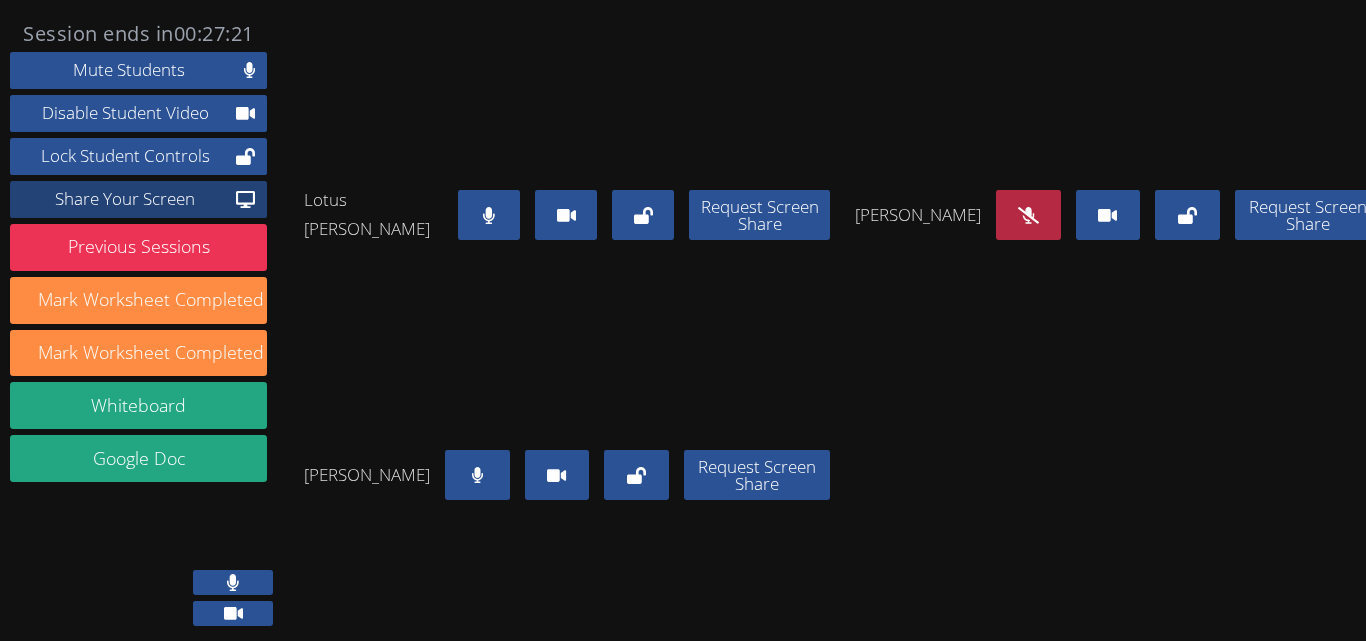 click on "Share Your Screen" at bounding box center (125, 199) 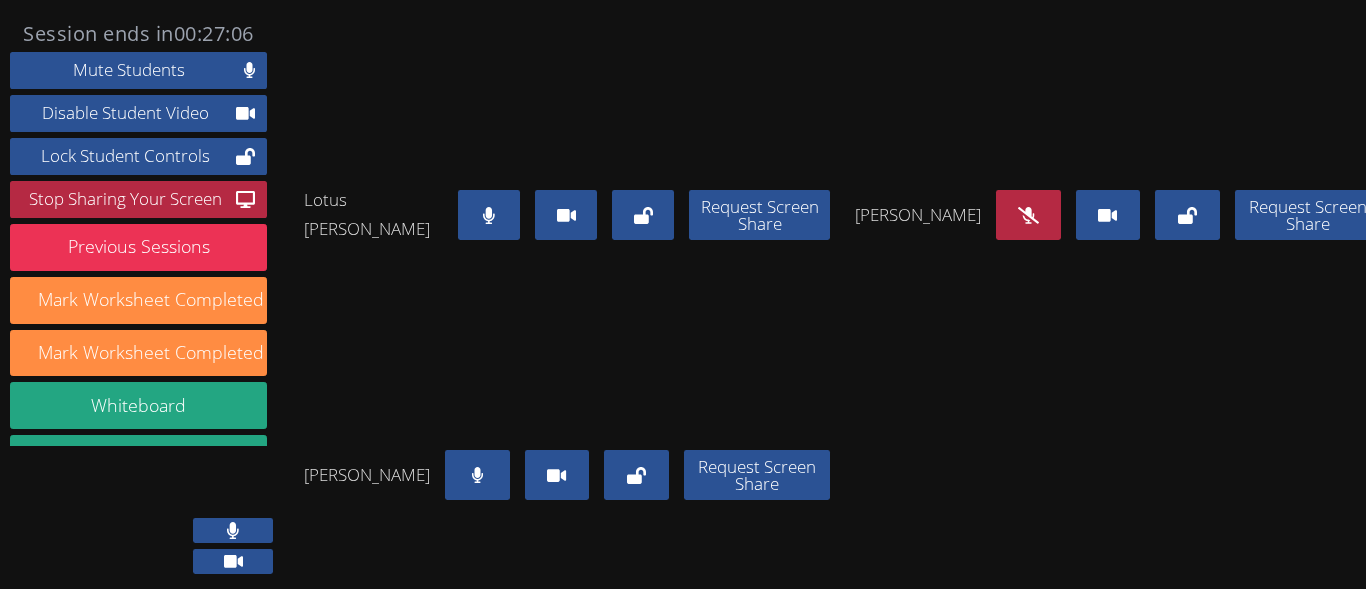 click at bounding box center (1028, 215) 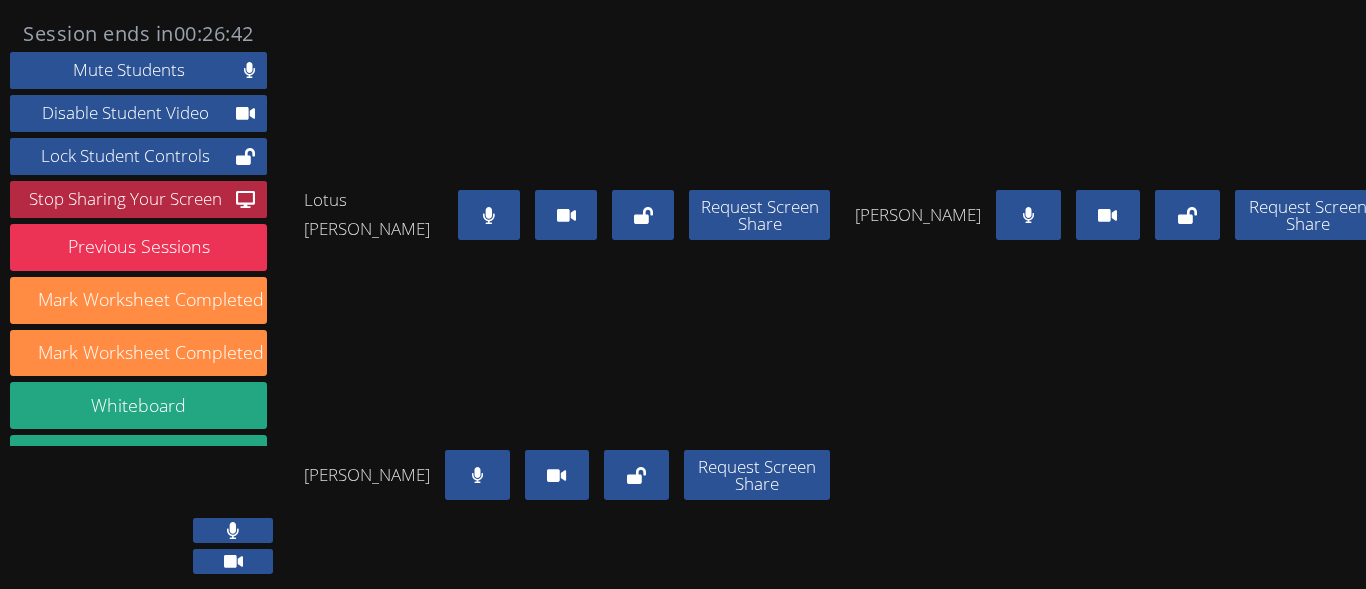 scroll, scrollTop: 0, scrollLeft: 0, axis: both 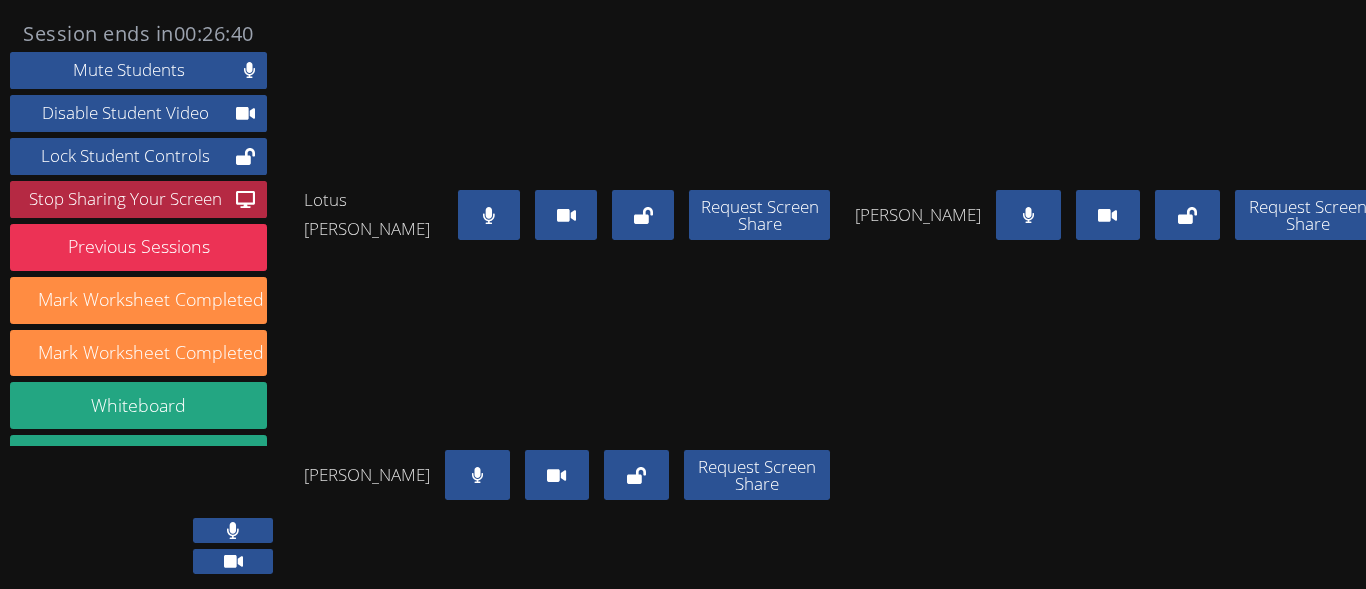 click at bounding box center (489, 215) 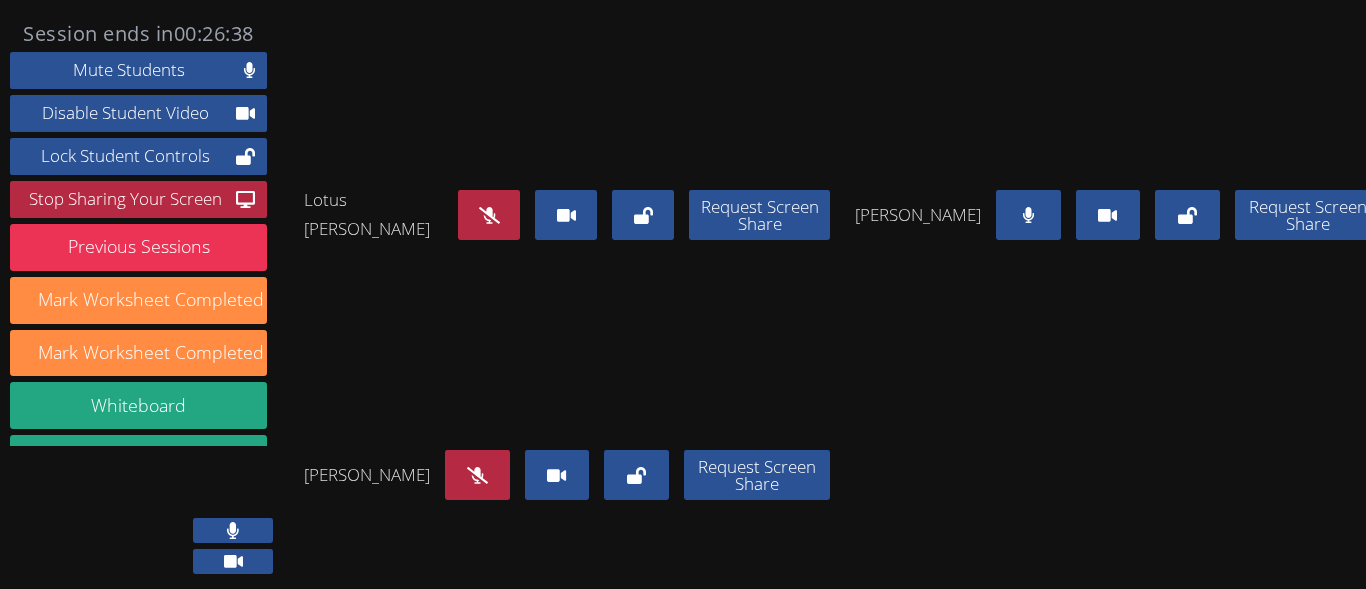 click at bounding box center (489, 215) 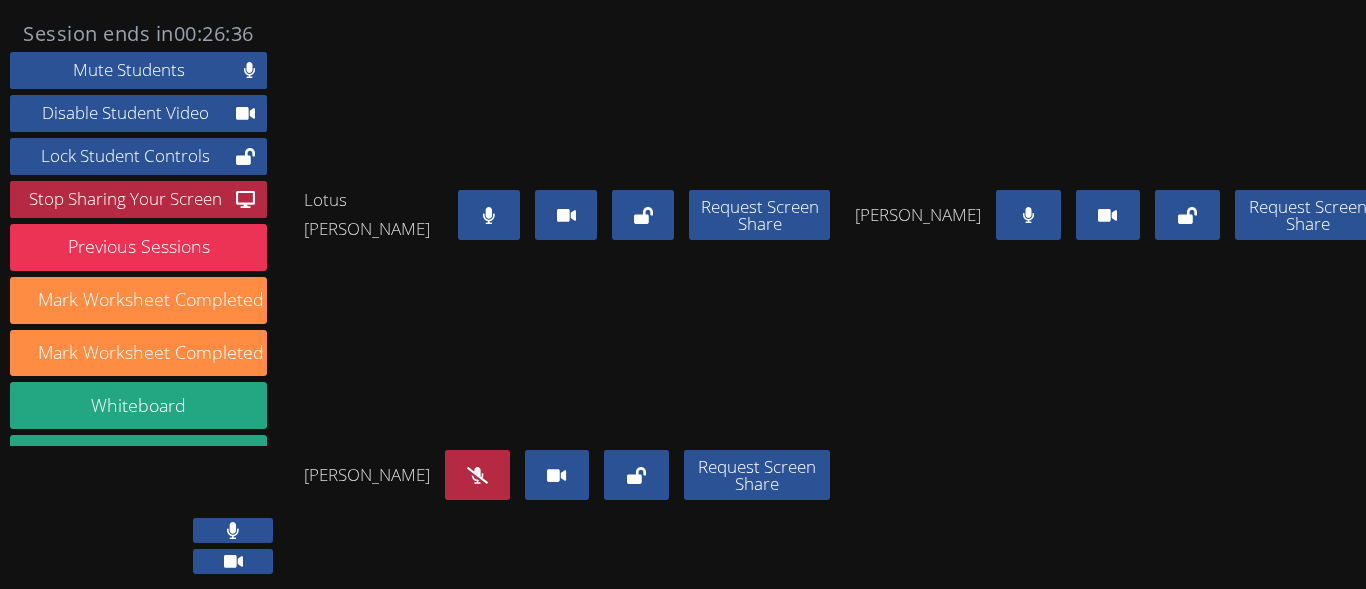 click at bounding box center [1028, 215] 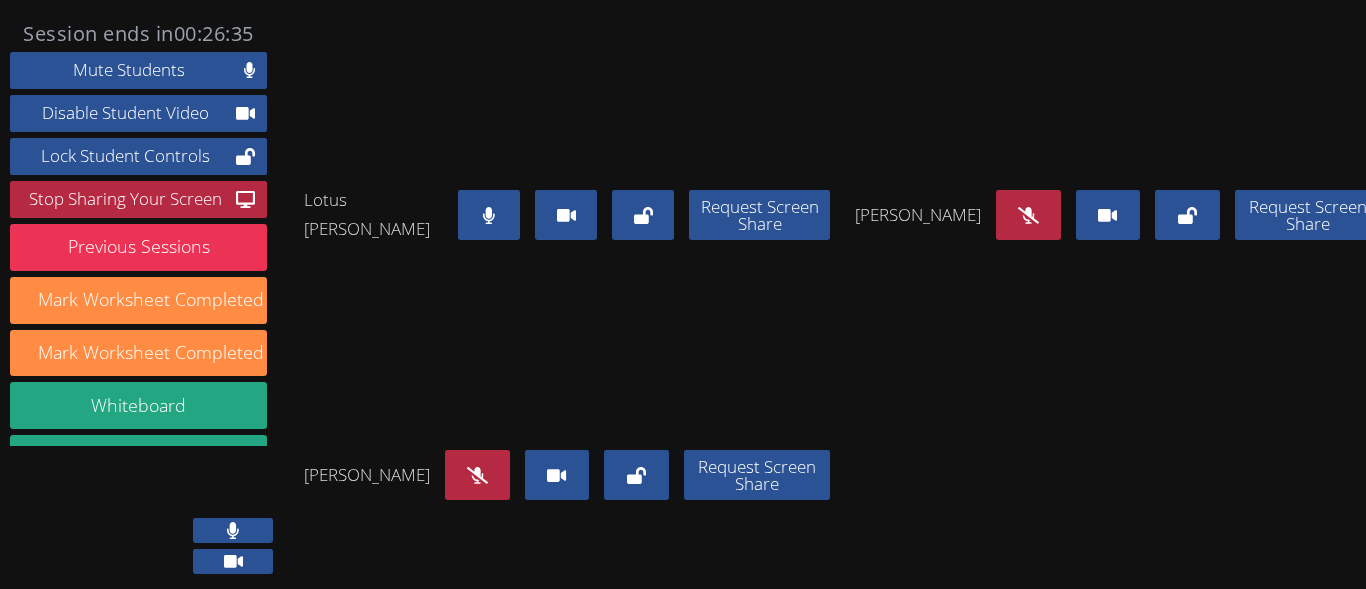 click at bounding box center (1028, 215) 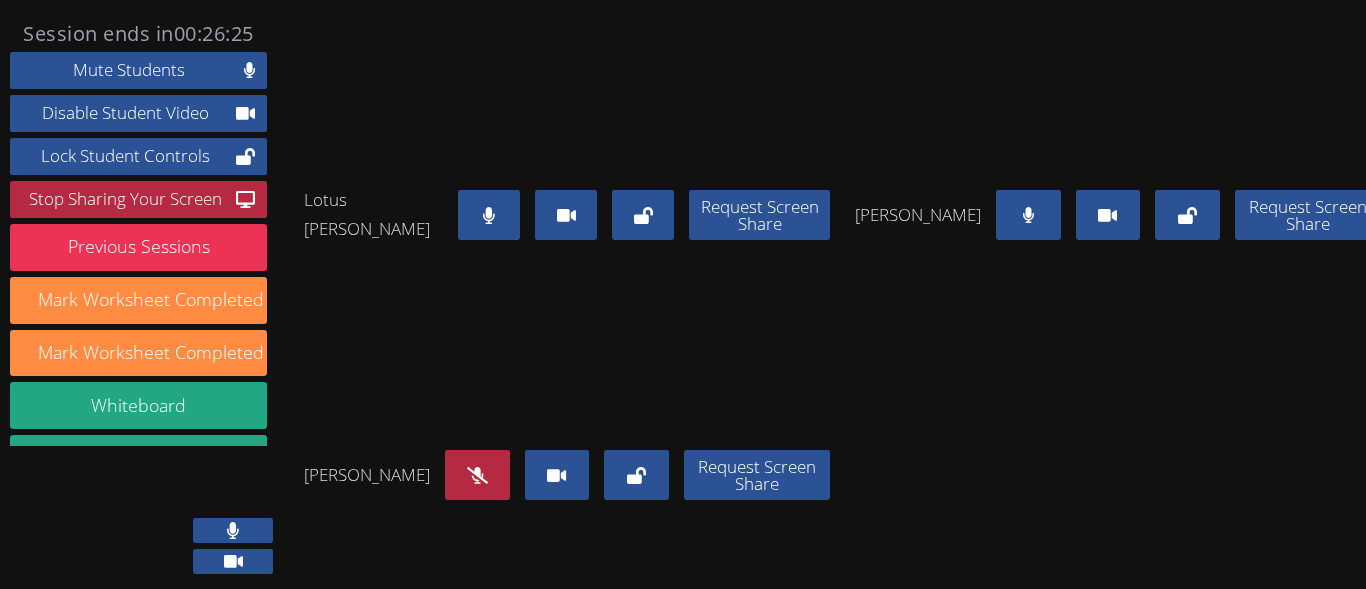 scroll, scrollTop: 0, scrollLeft: 0, axis: both 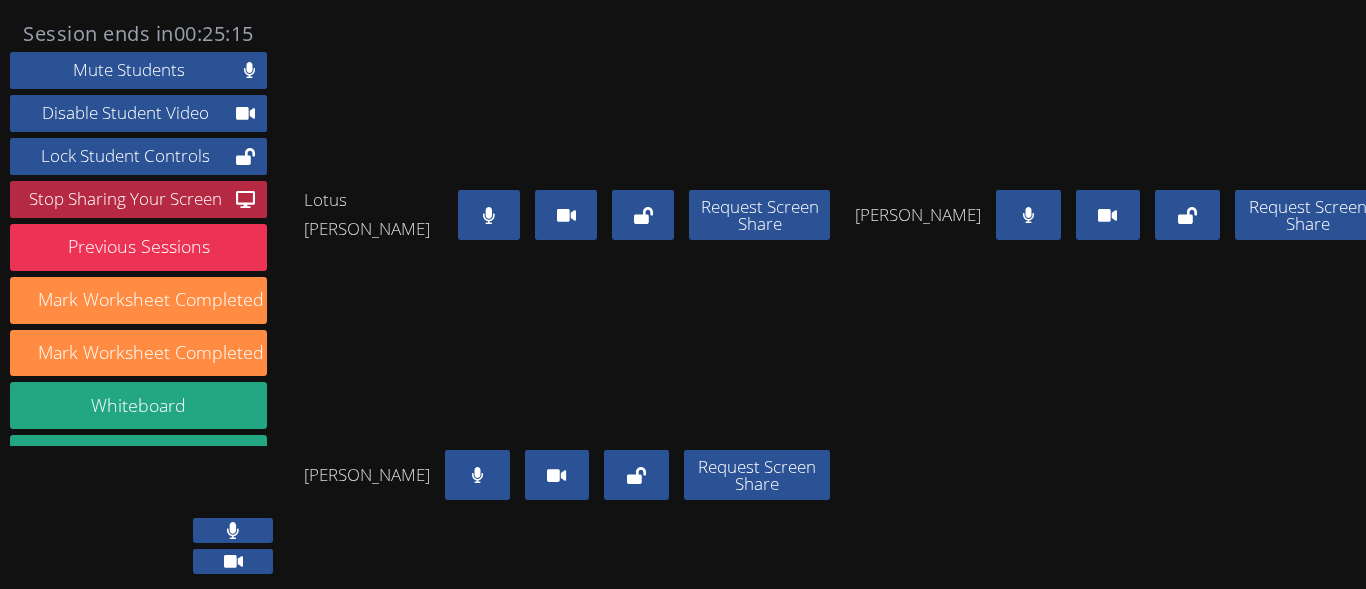 click at bounding box center (489, 215) 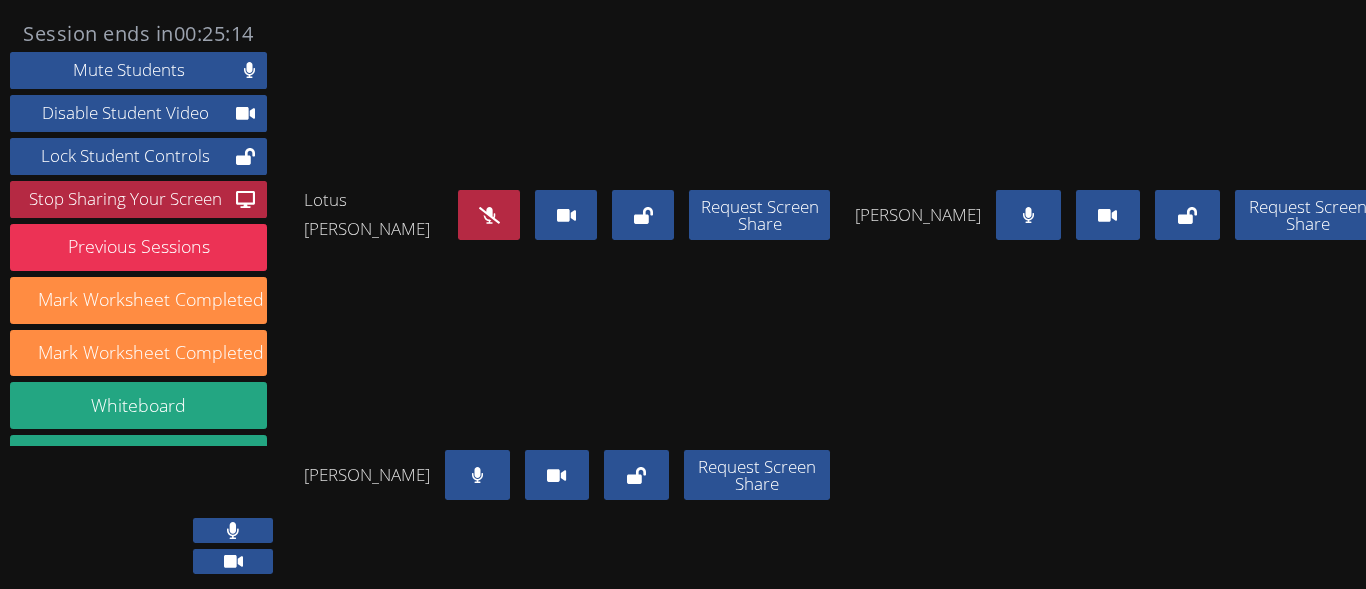click at bounding box center [1028, 215] 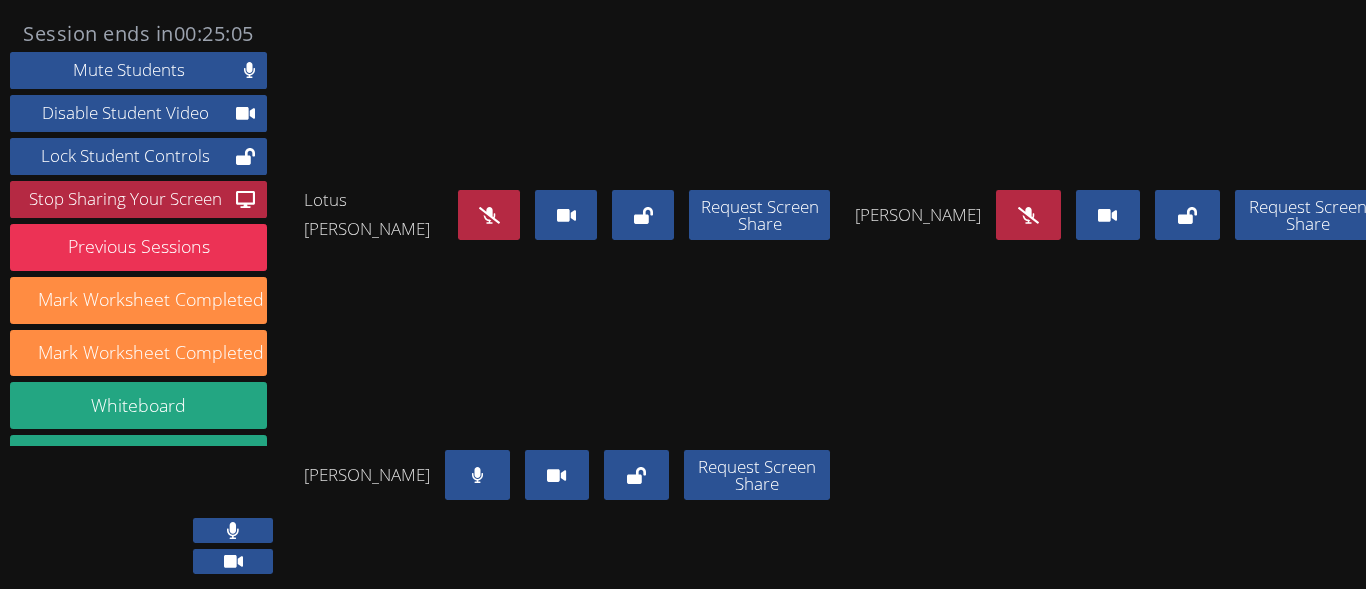 click at bounding box center [489, 215] 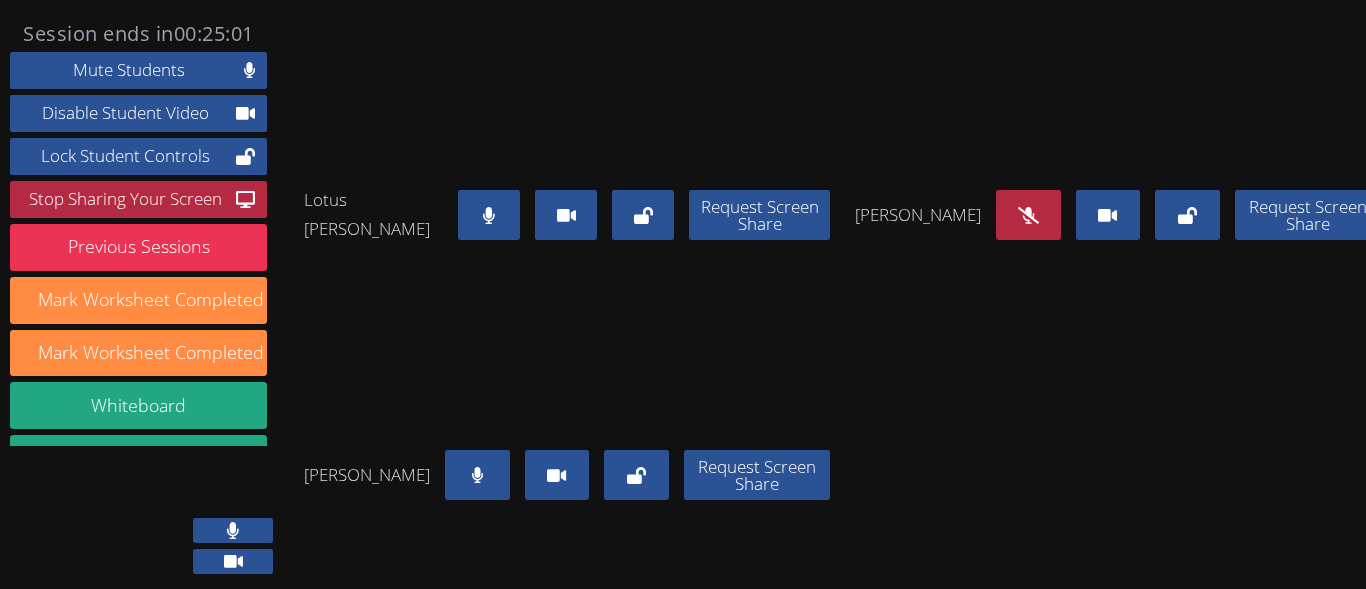 click at bounding box center [1028, 215] 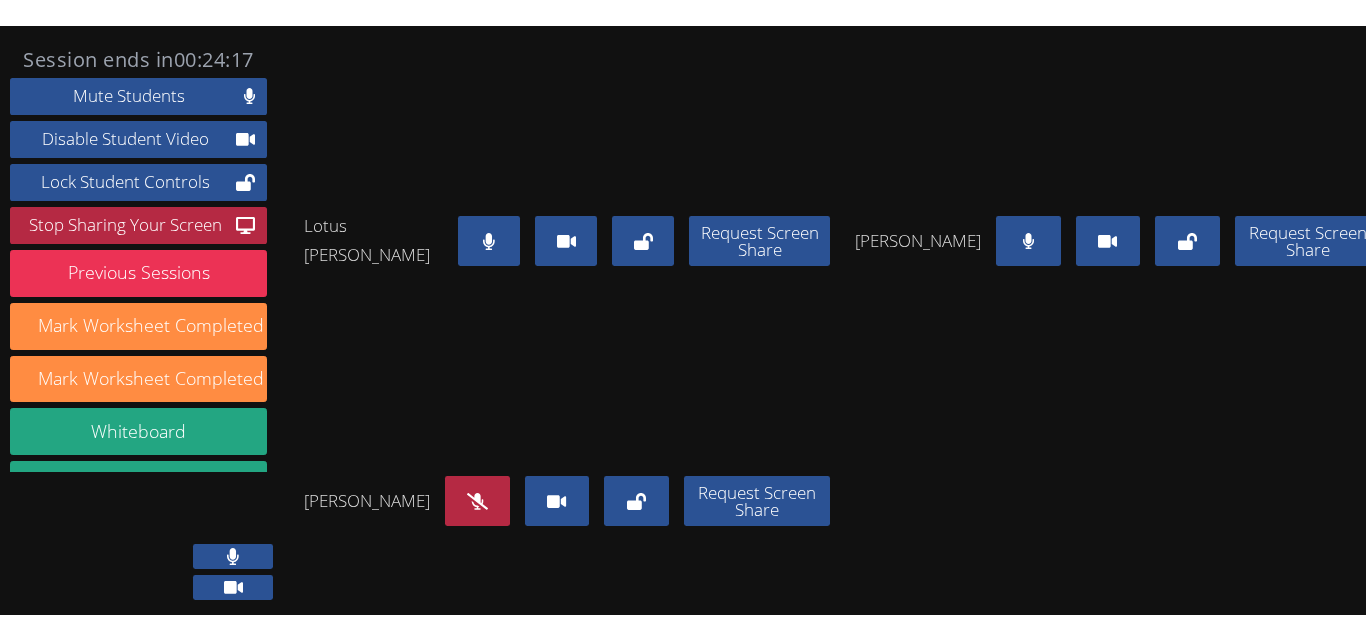scroll, scrollTop: 9, scrollLeft: 0, axis: vertical 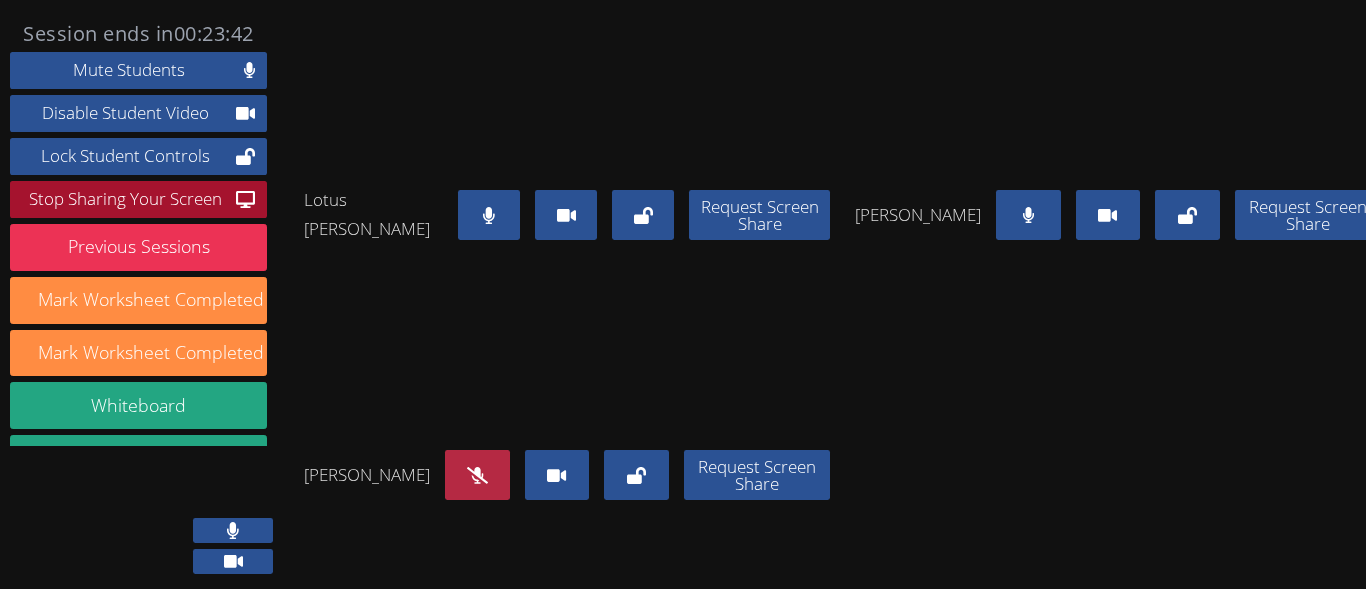 click on "Stop Sharing Your Screen" at bounding box center (125, 199) 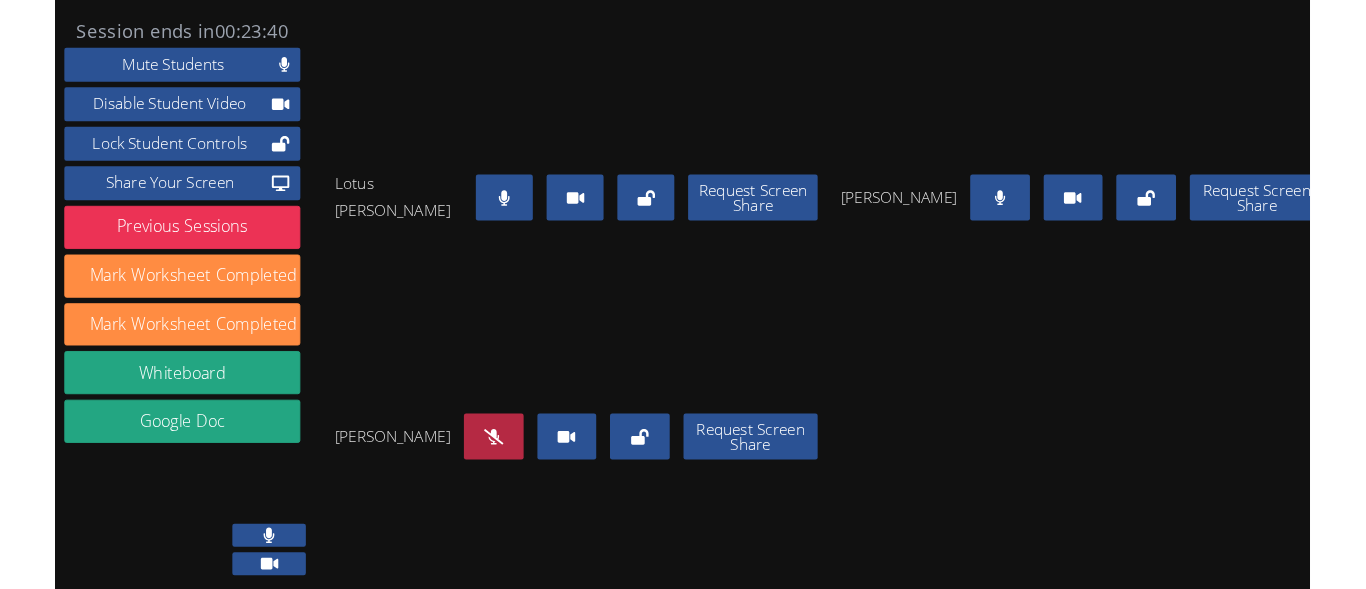 scroll, scrollTop: 57, scrollLeft: 0, axis: vertical 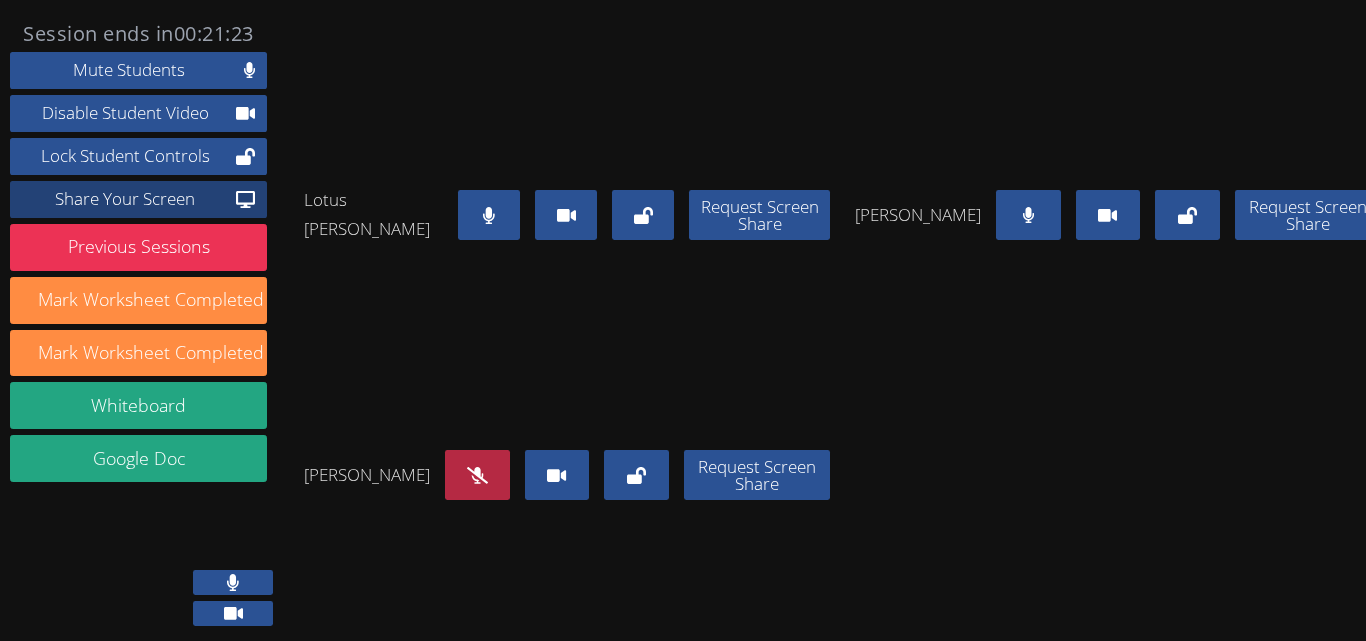 click on "Share Your Screen" at bounding box center [125, 199] 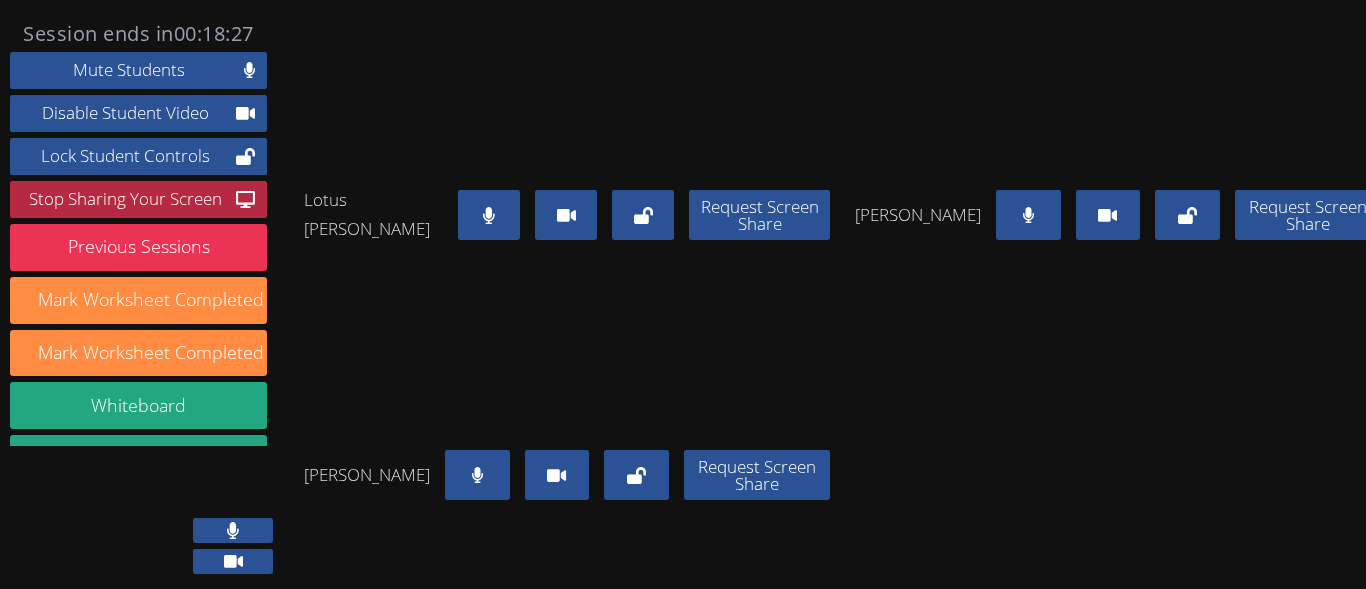 scroll, scrollTop: 121, scrollLeft: 0, axis: vertical 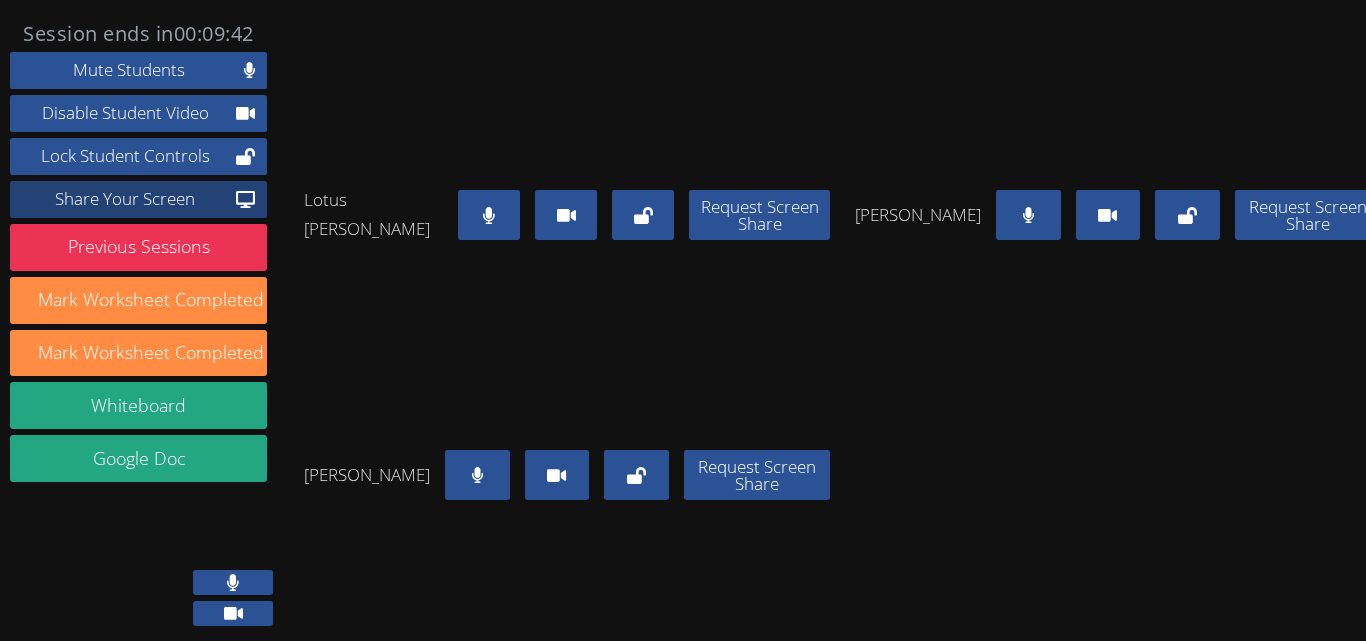click on "Share Your Screen" at bounding box center (125, 199) 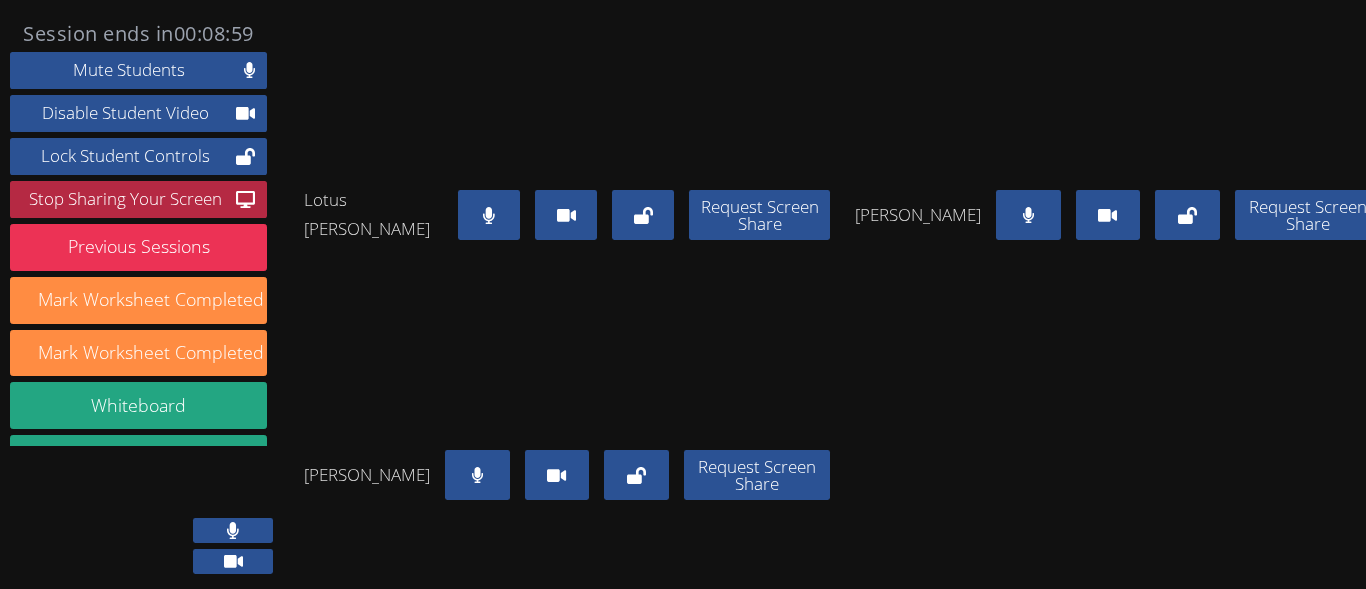 scroll, scrollTop: 109, scrollLeft: 0, axis: vertical 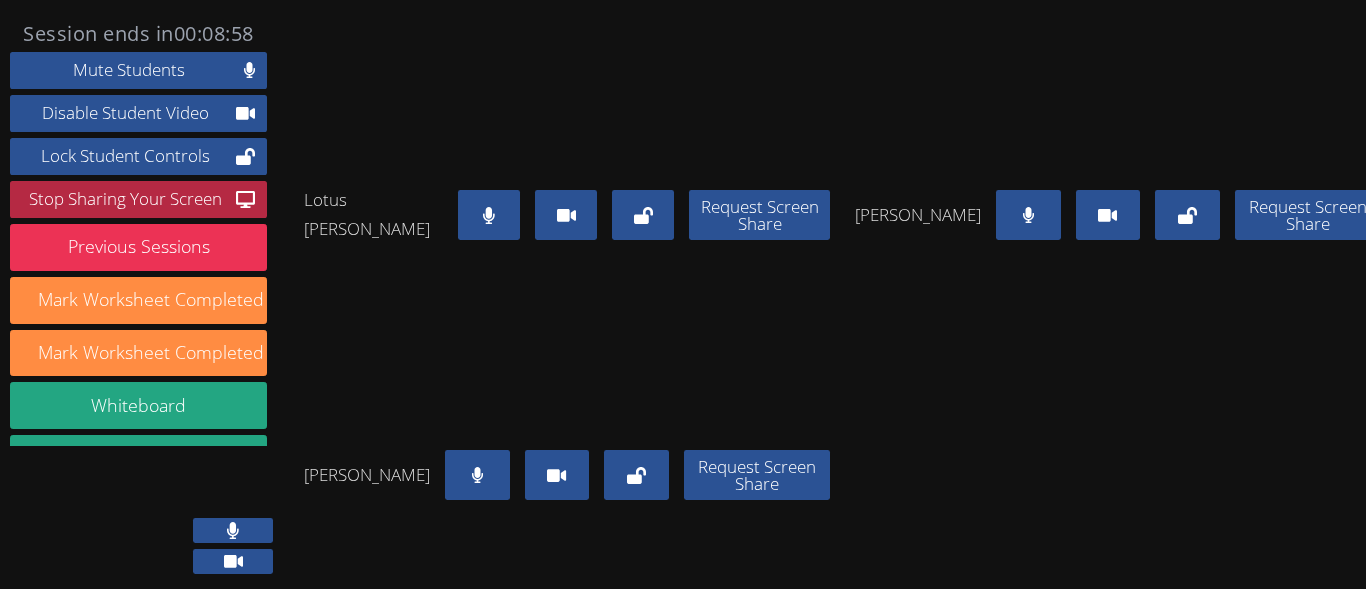 click 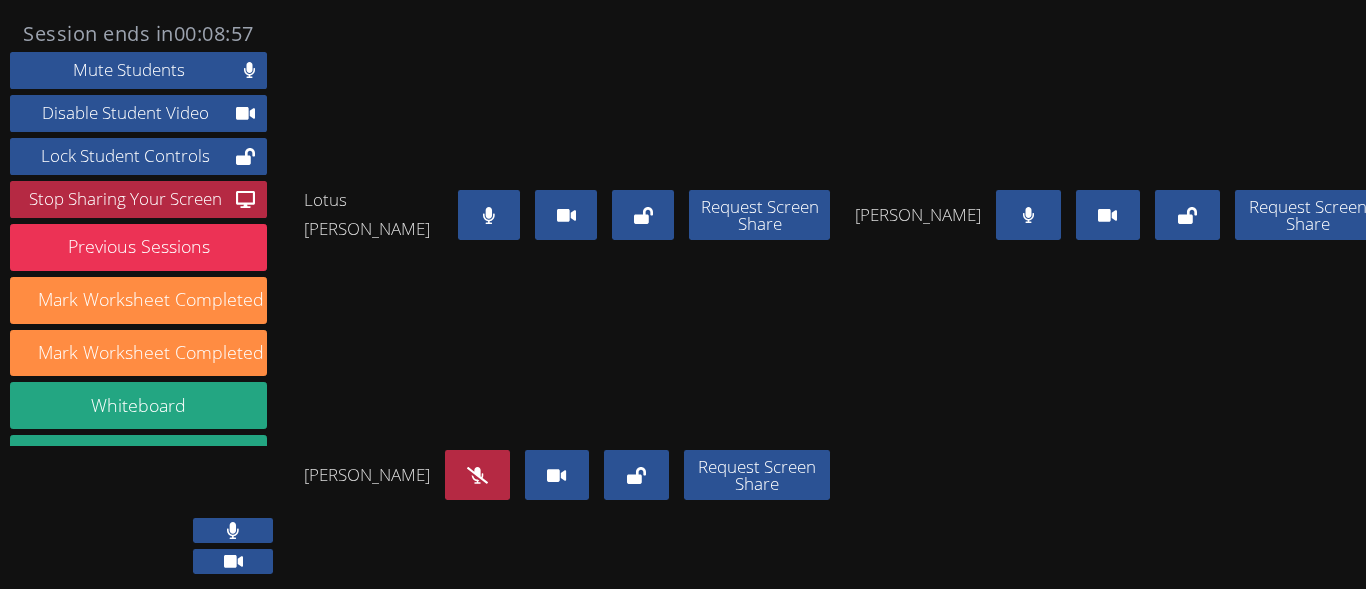 click at bounding box center (1028, 215) 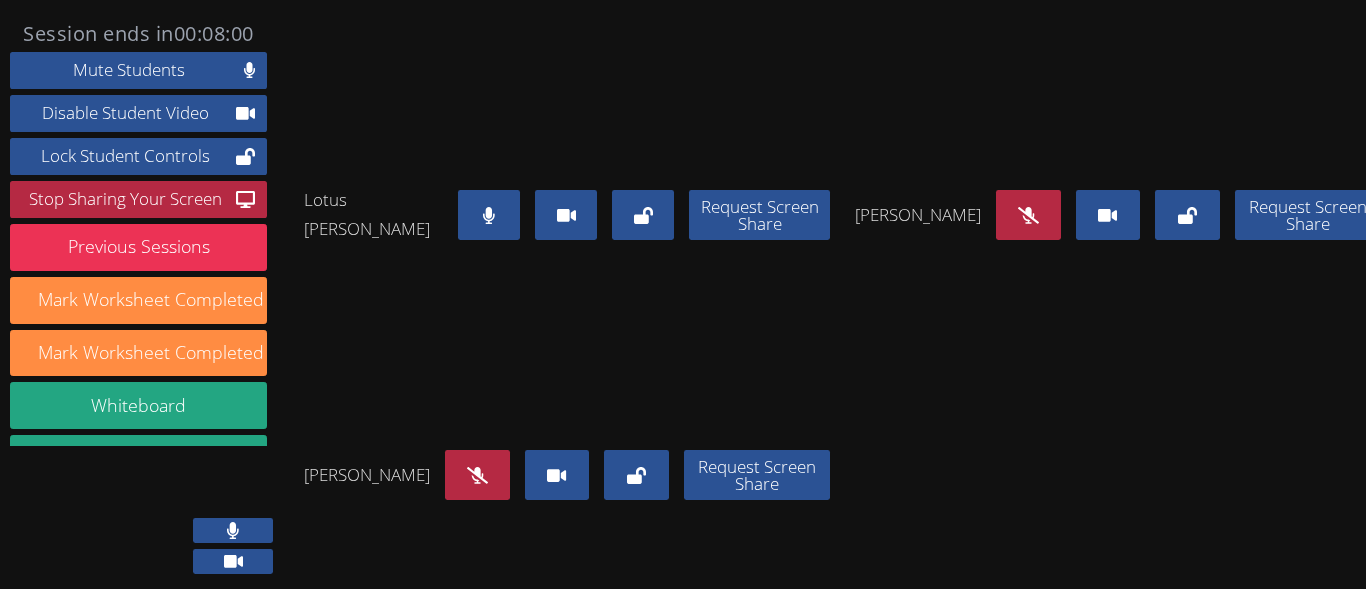 click 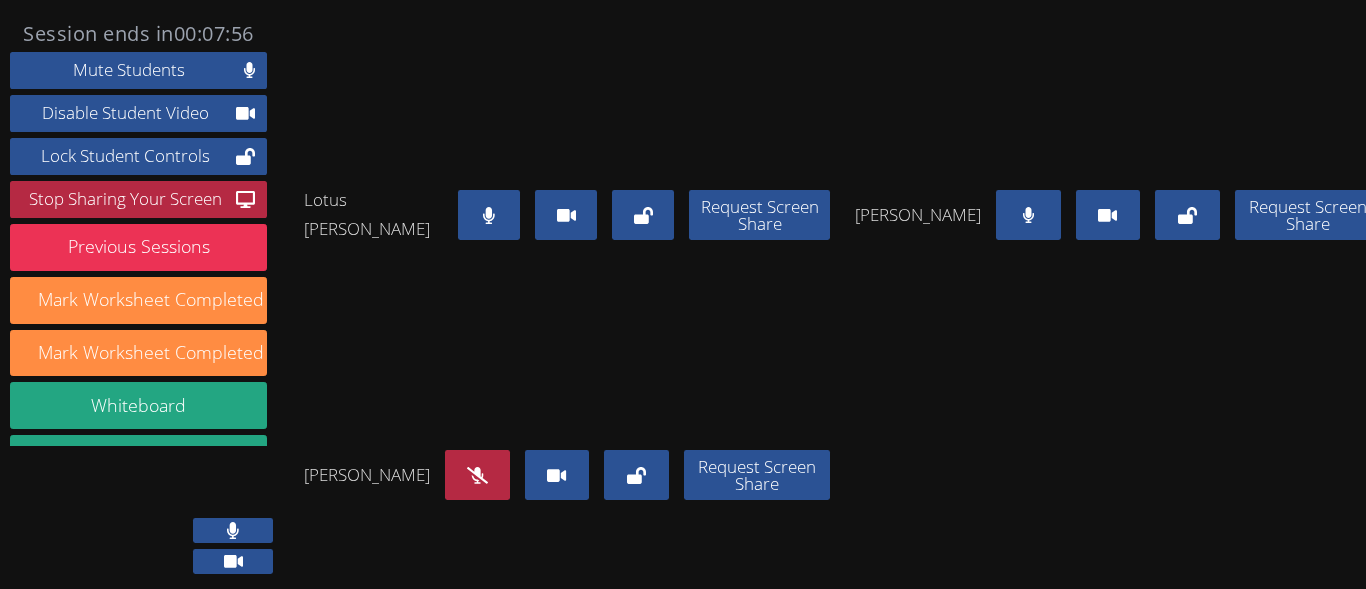 click 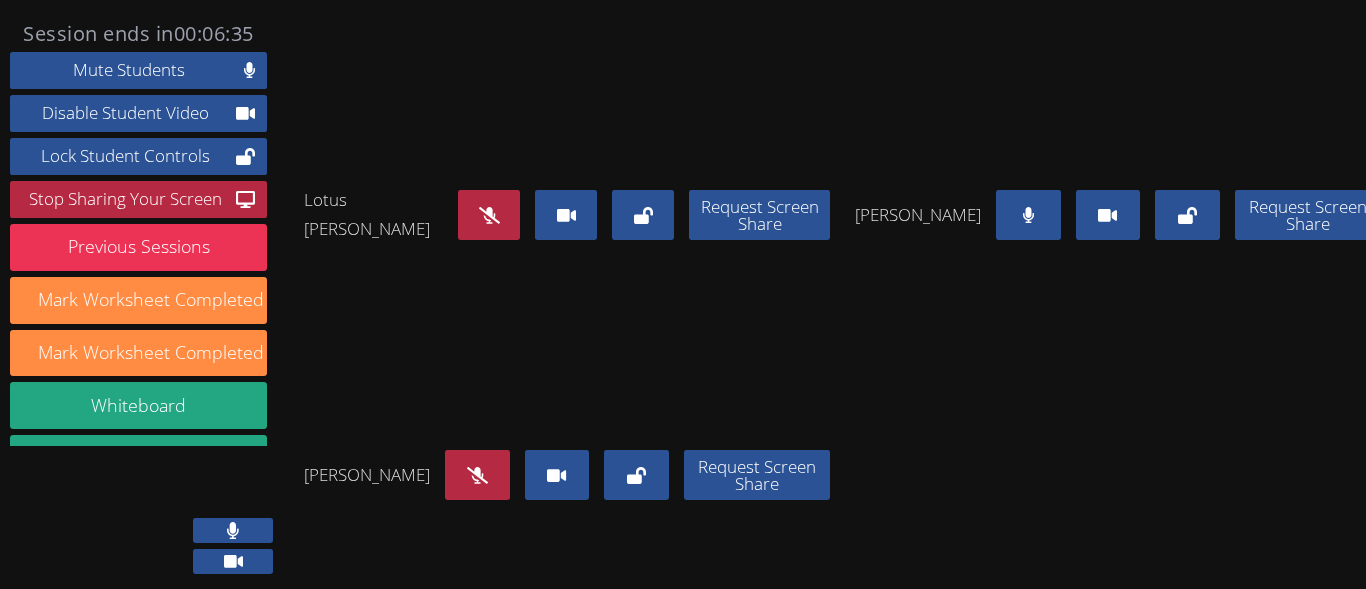 click at bounding box center [489, 215] 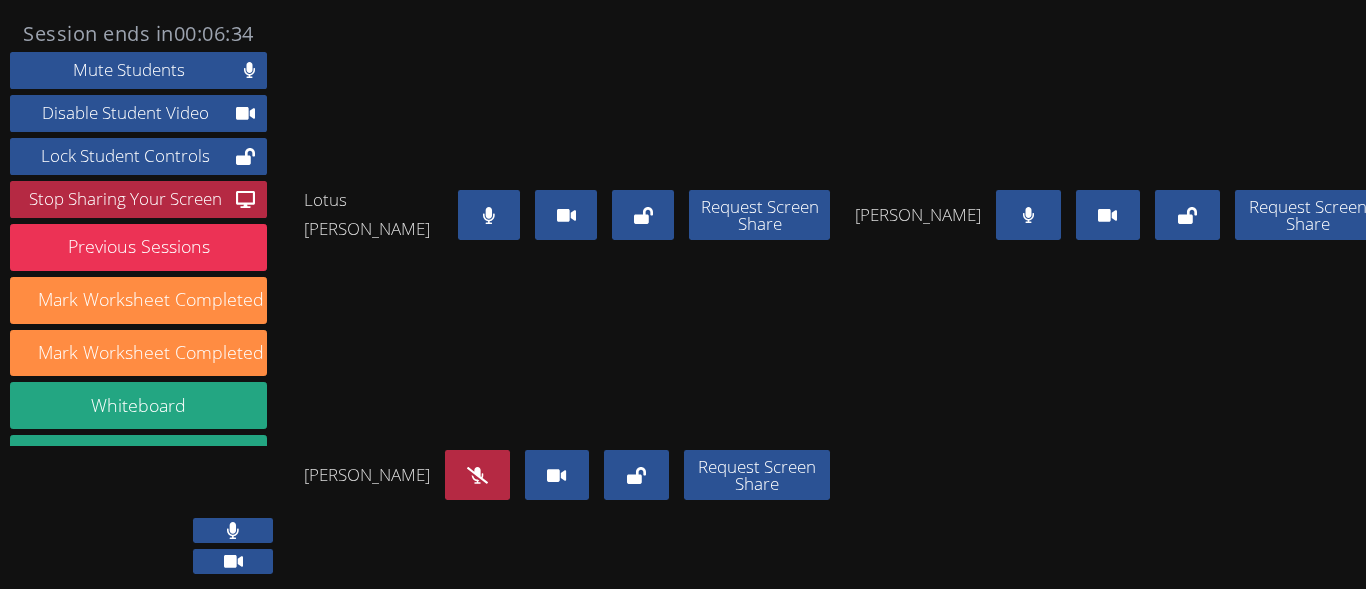click 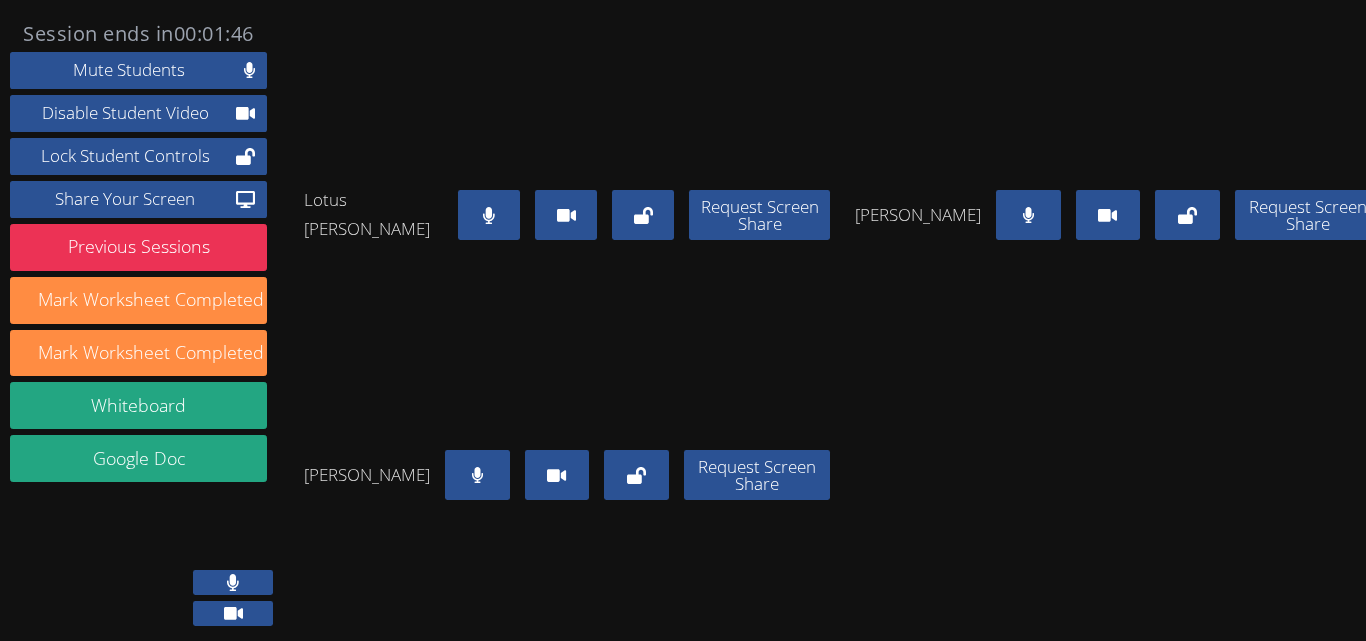 scroll, scrollTop: 0, scrollLeft: 0, axis: both 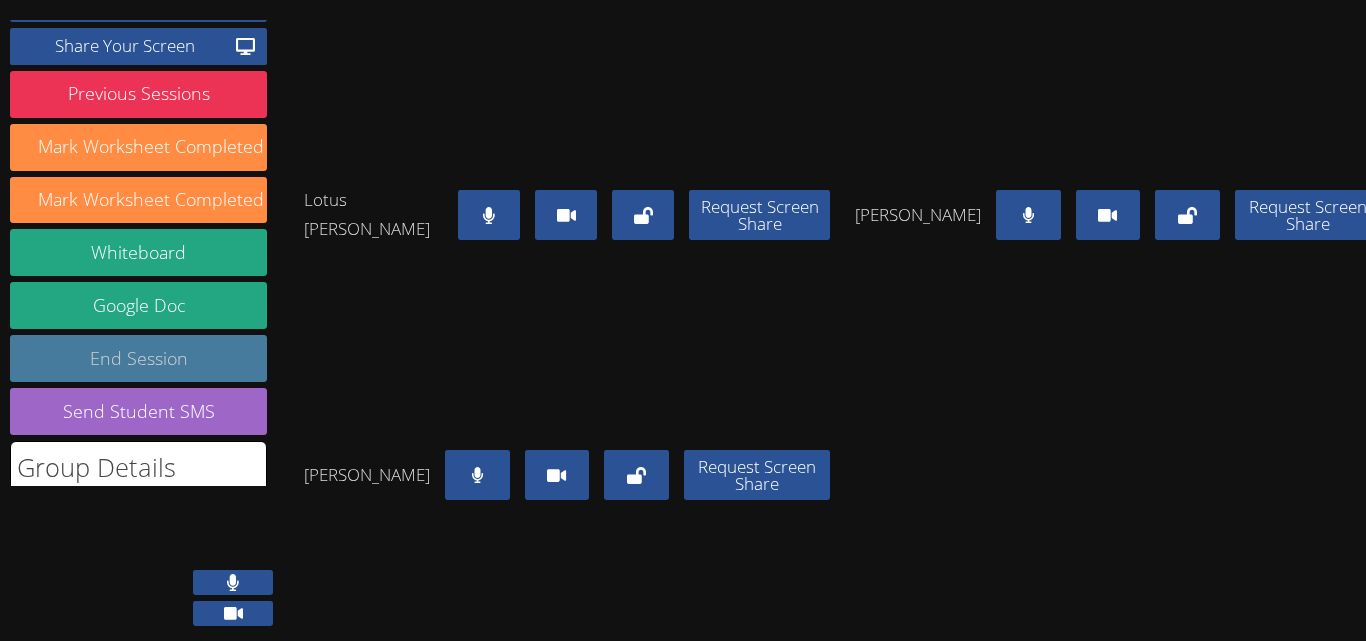 click on "End Session" at bounding box center (138, 358) 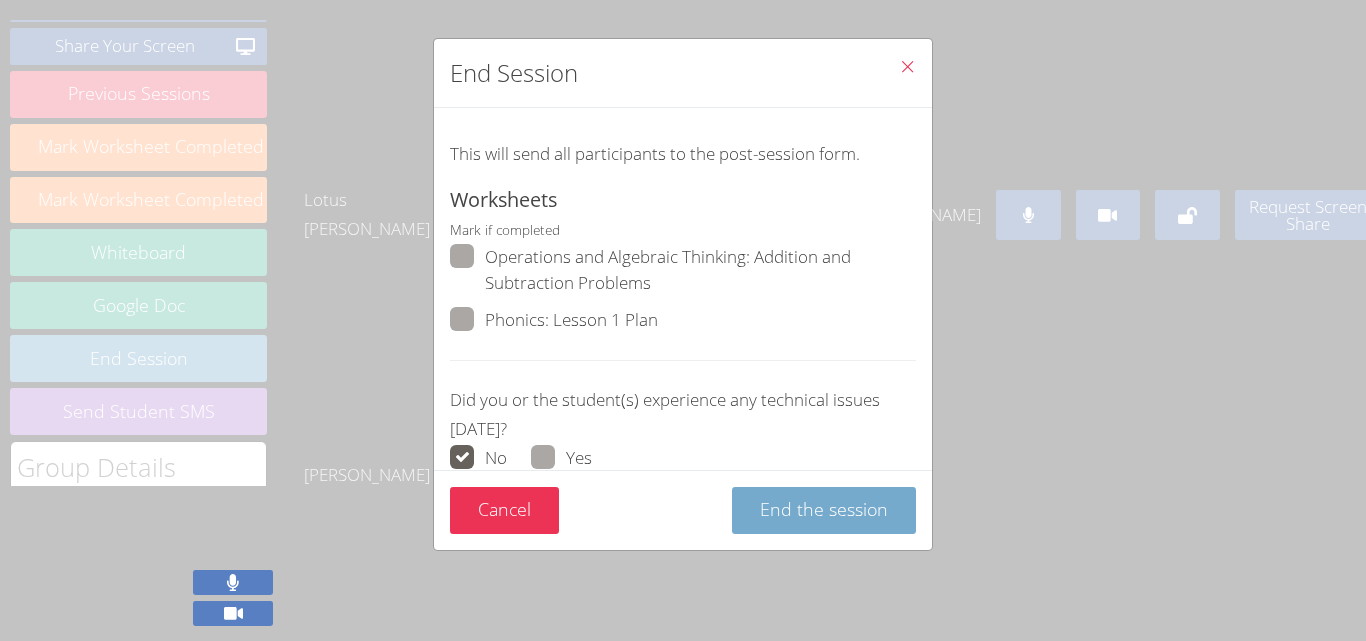 click on "End the session" at bounding box center (824, 509) 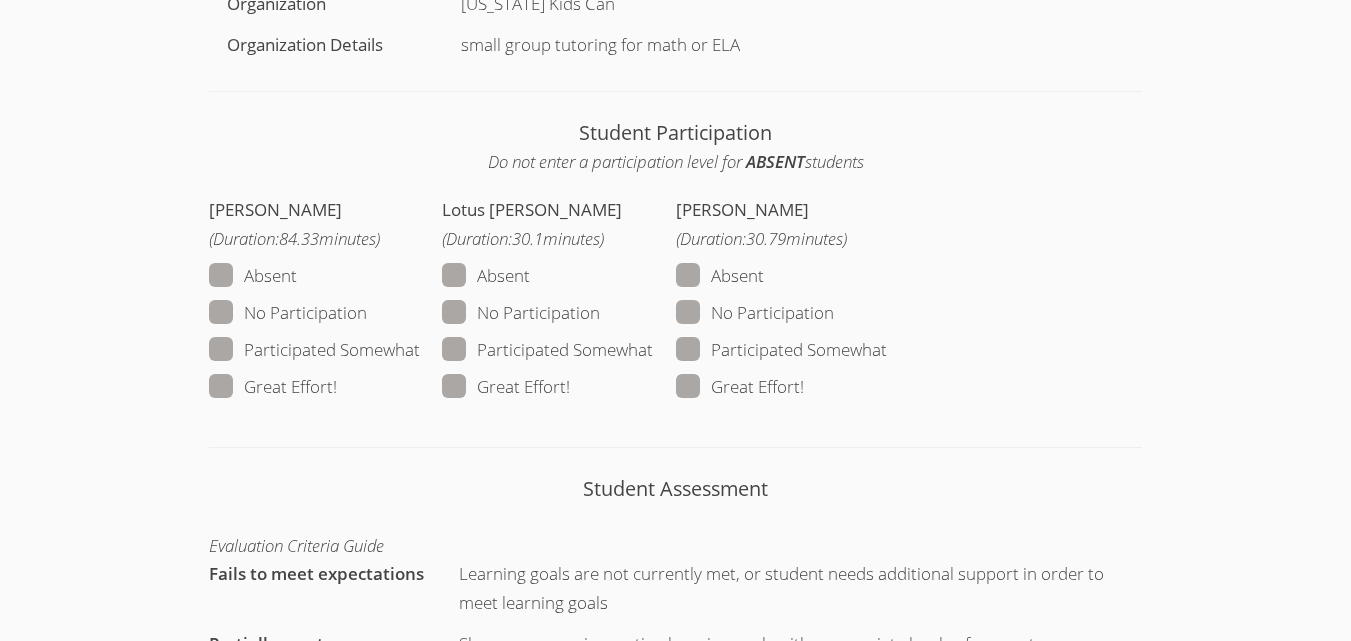 scroll, scrollTop: 1200, scrollLeft: 0, axis: vertical 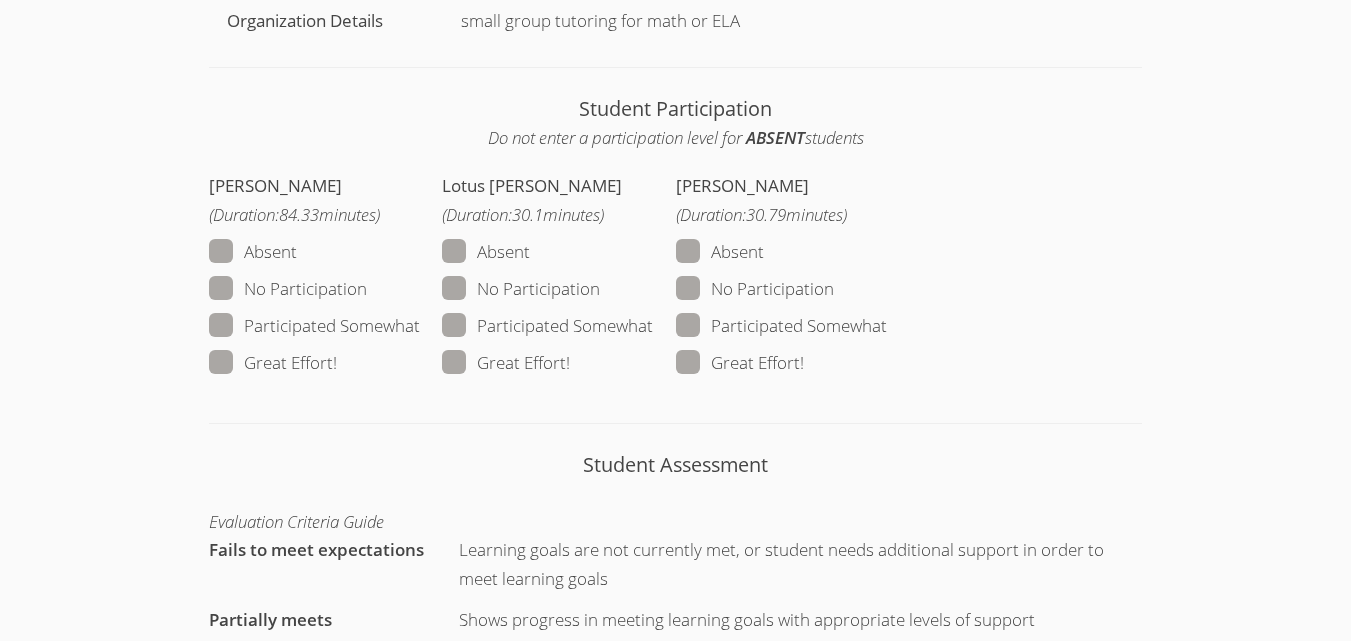 click on "Great Effort!" at bounding box center [273, 363] 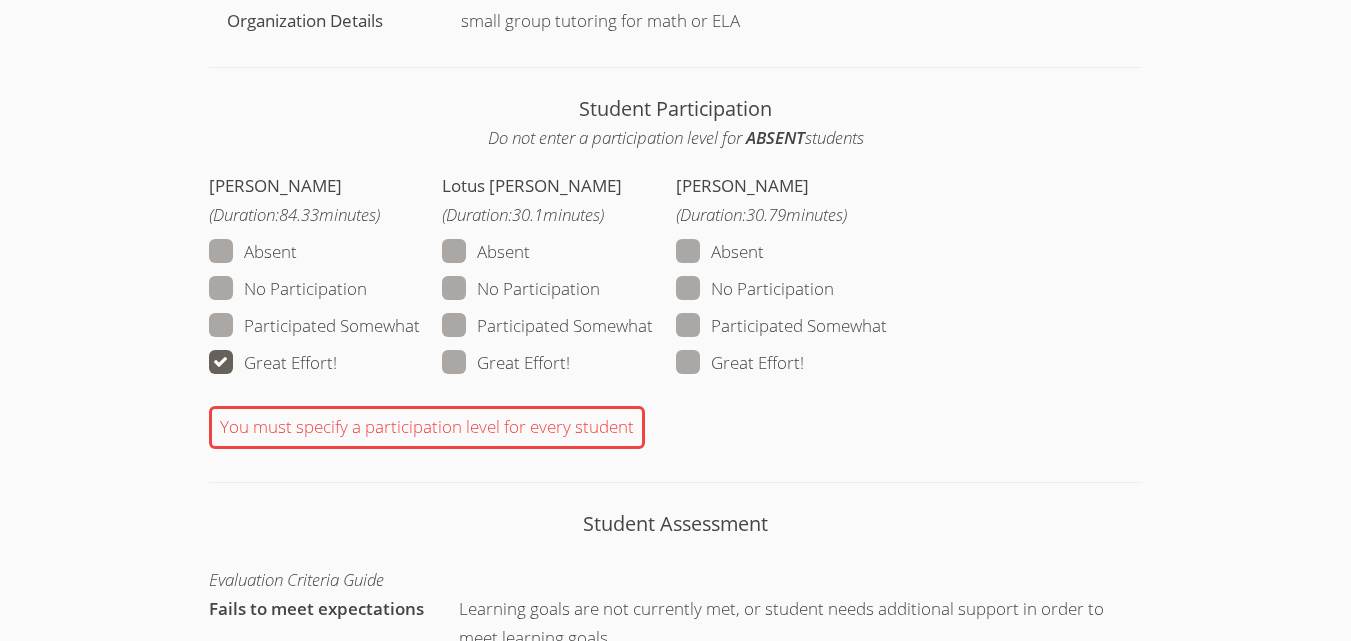 click on "Great Effort!" at bounding box center (506, 363) 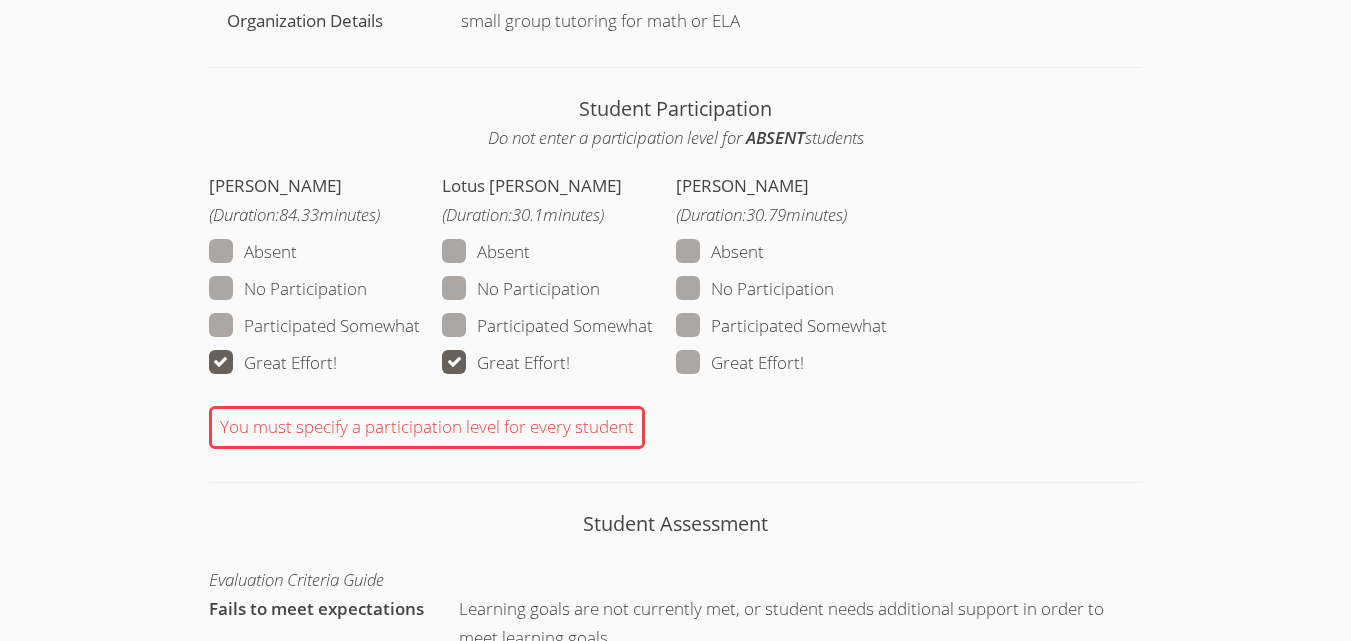 click on "Great Effort!" at bounding box center [740, 363] 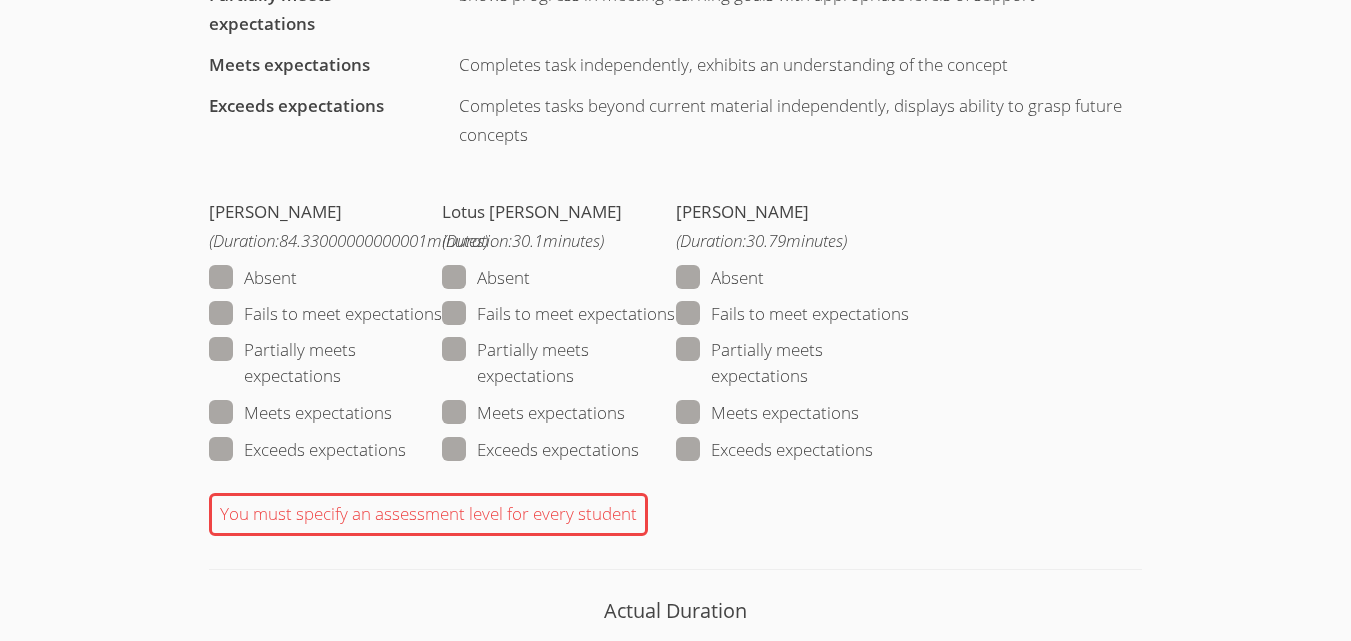 scroll, scrollTop: 1900, scrollLeft: 0, axis: vertical 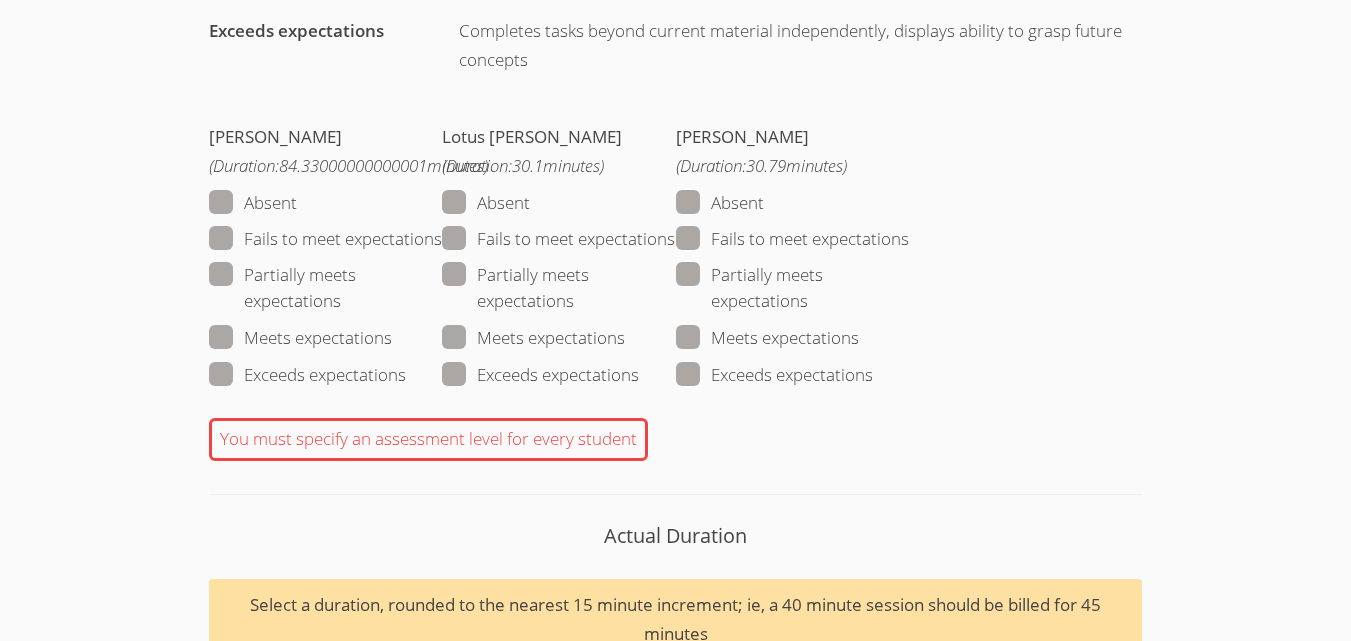 click on "Partially meets expectations" at bounding box center (325, 288) 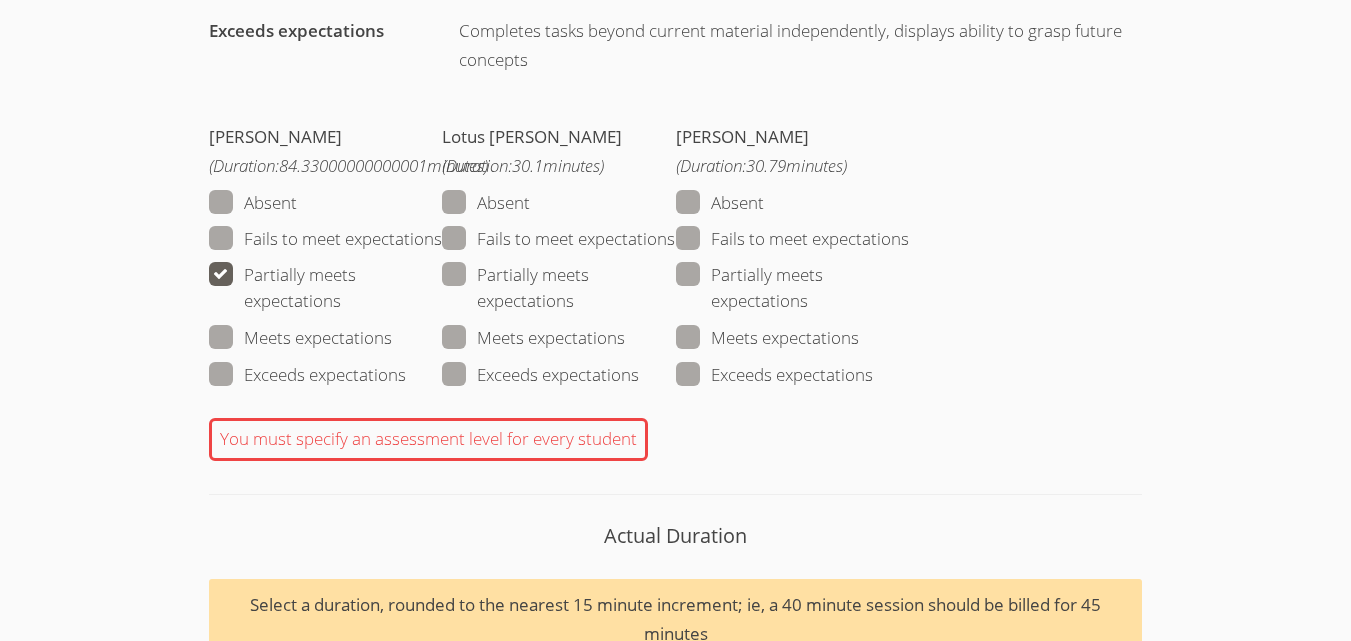 click on "Partially meets expectations" at bounding box center (558, 288) 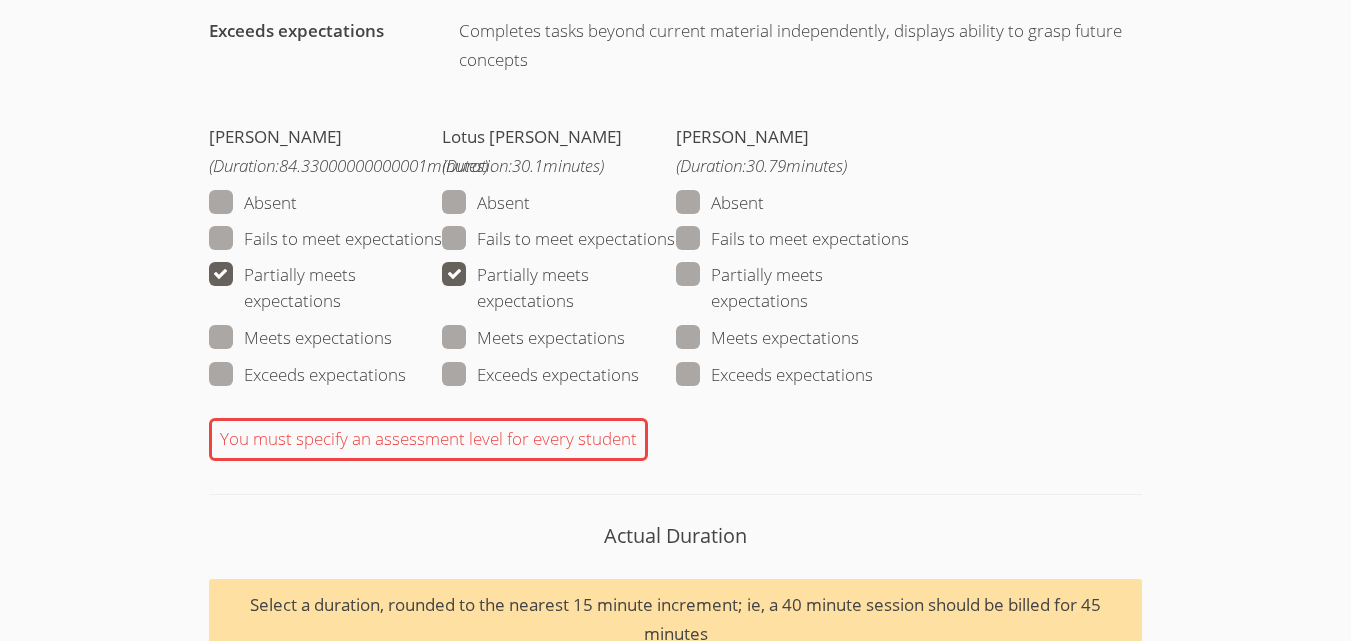 click on "Partially meets expectations" at bounding box center [792, 288] 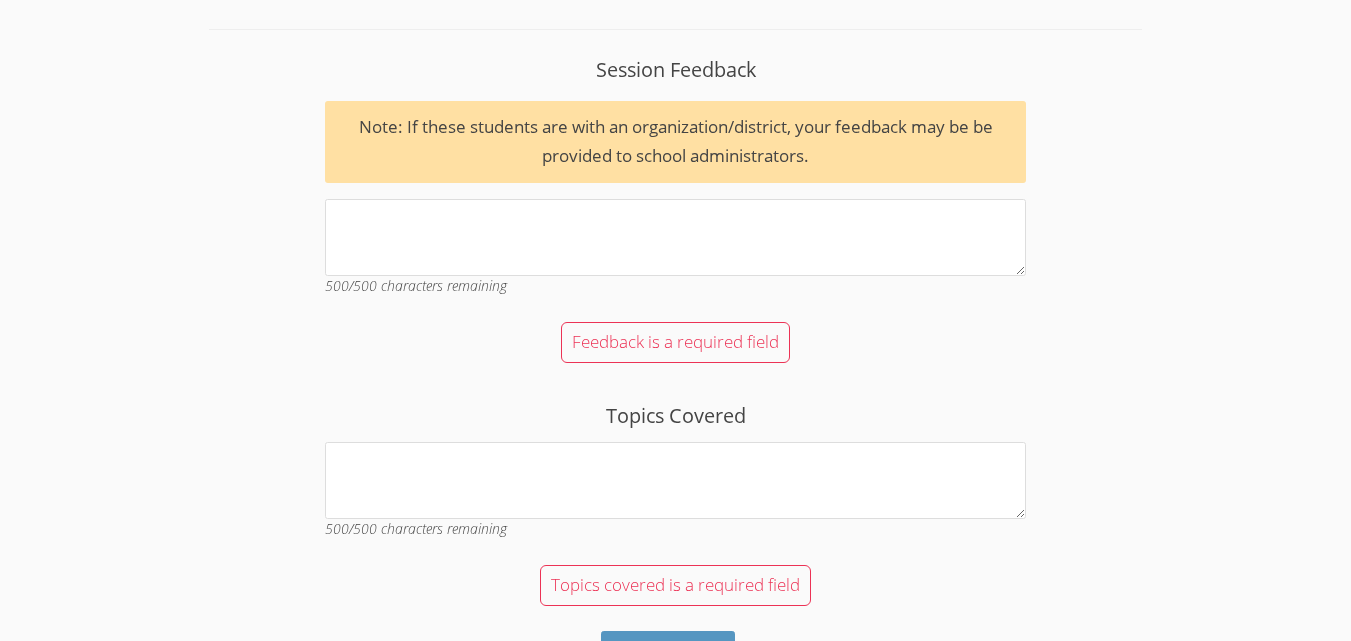 scroll, scrollTop: 2732, scrollLeft: 0, axis: vertical 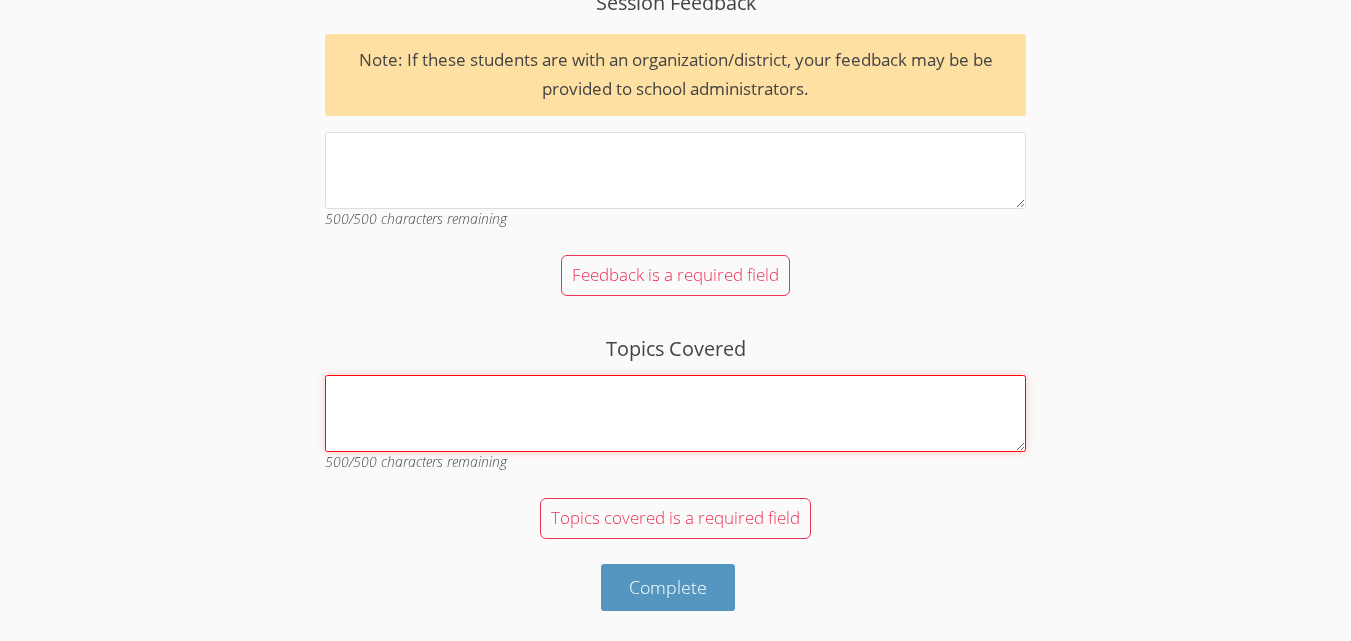 click on "Topics Covered" at bounding box center [675, 413] 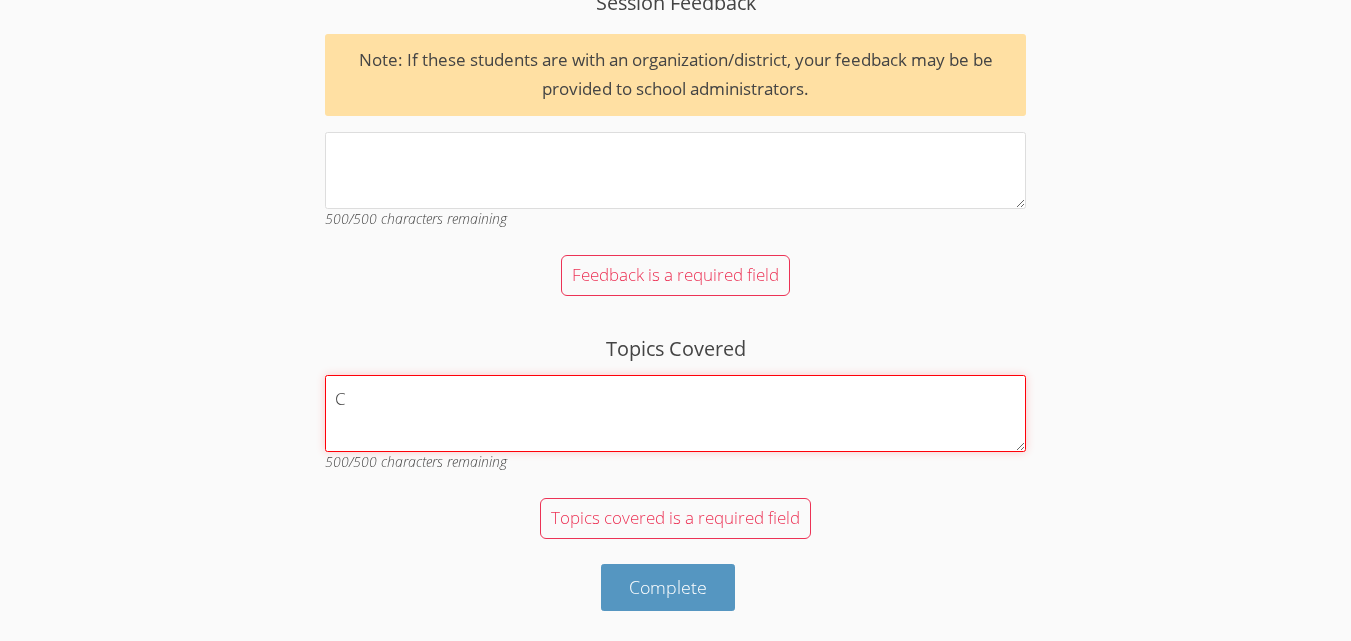 scroll, scrollTop: 2671, scrollLeft: 0, axis: vertical 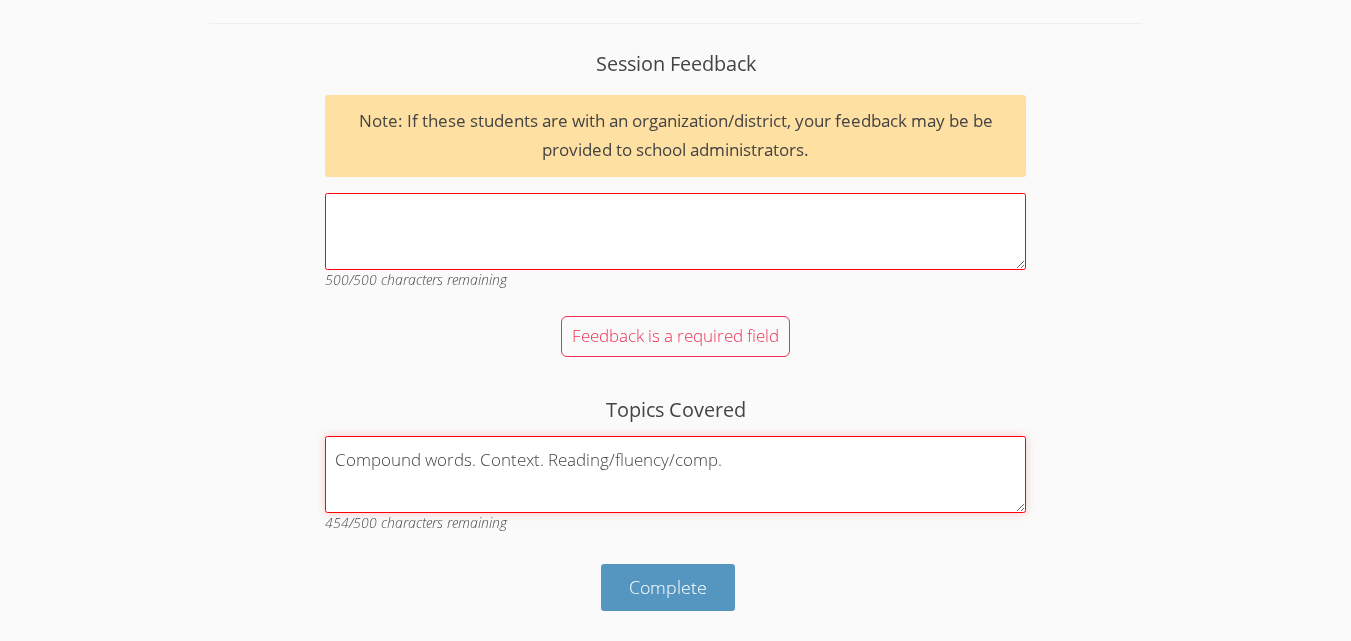 type on "Compound words. Context. Reading/fluency/comp." 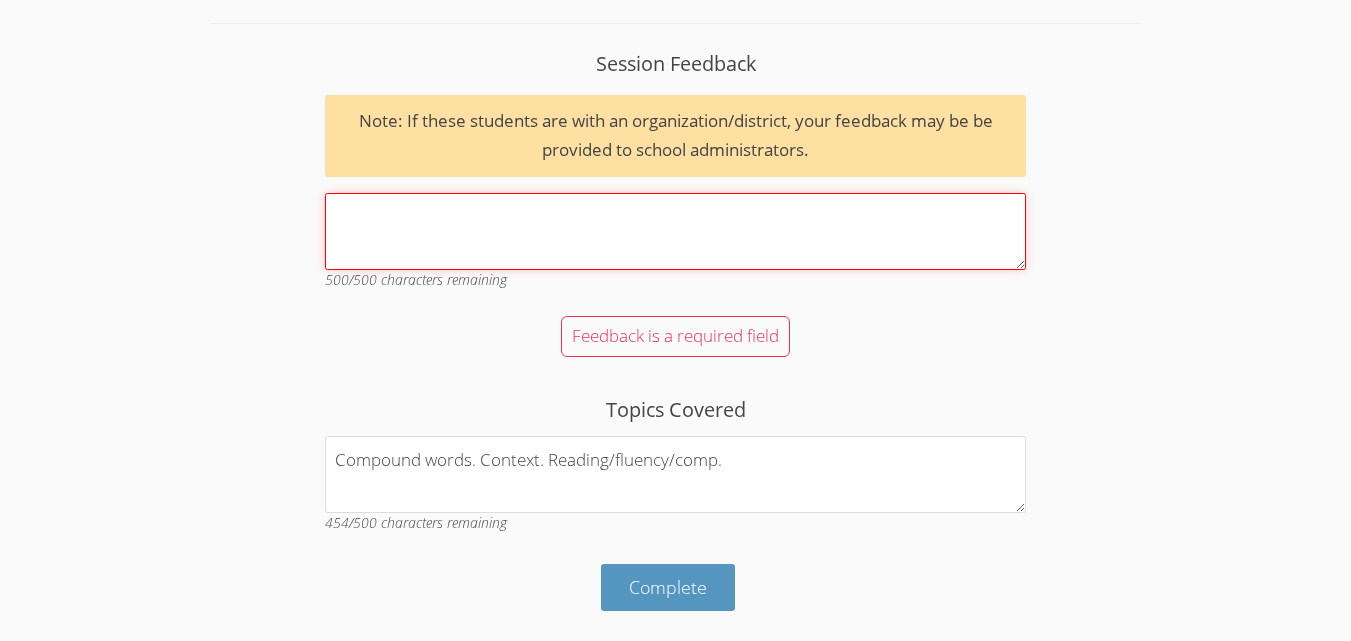 click on "Session Feedback Note: If these students are with an organization/district, your feedback may be be provided to school administrators. 500 /500 characters remaining" at bounding box center [675, 231] 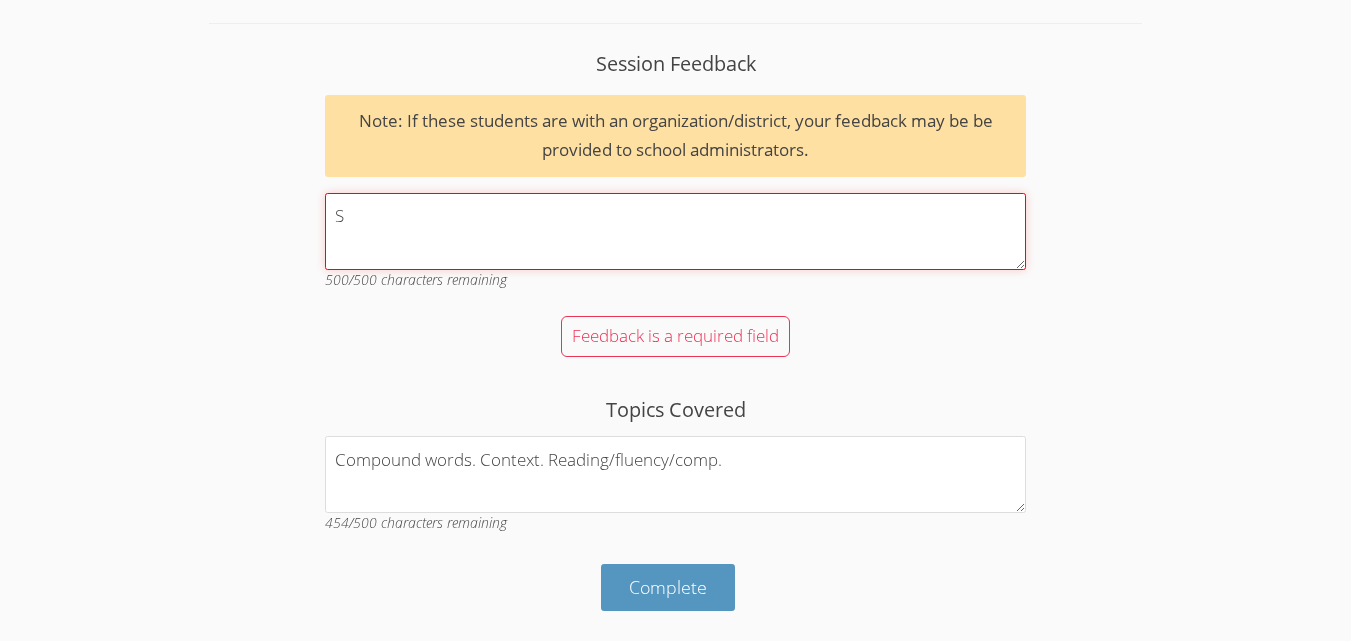 scroll, scrollTop: 2610, scrollLeft: 0, axis: vertical 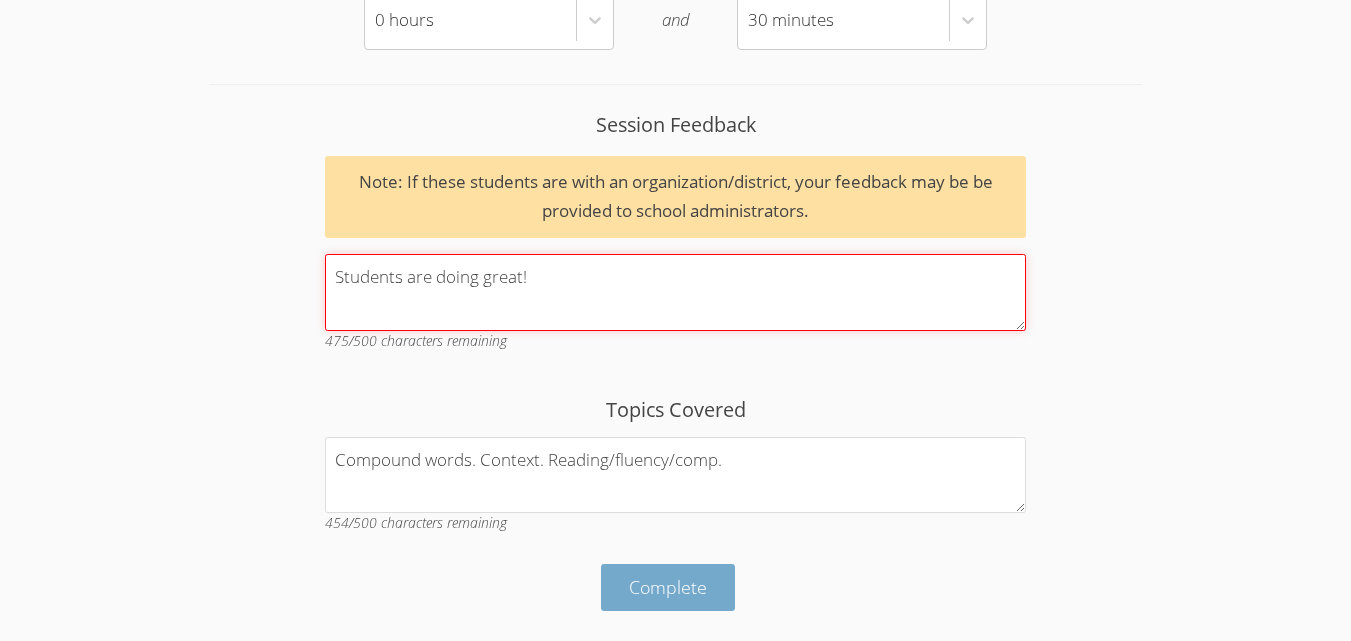 type on "Students are doing great!" 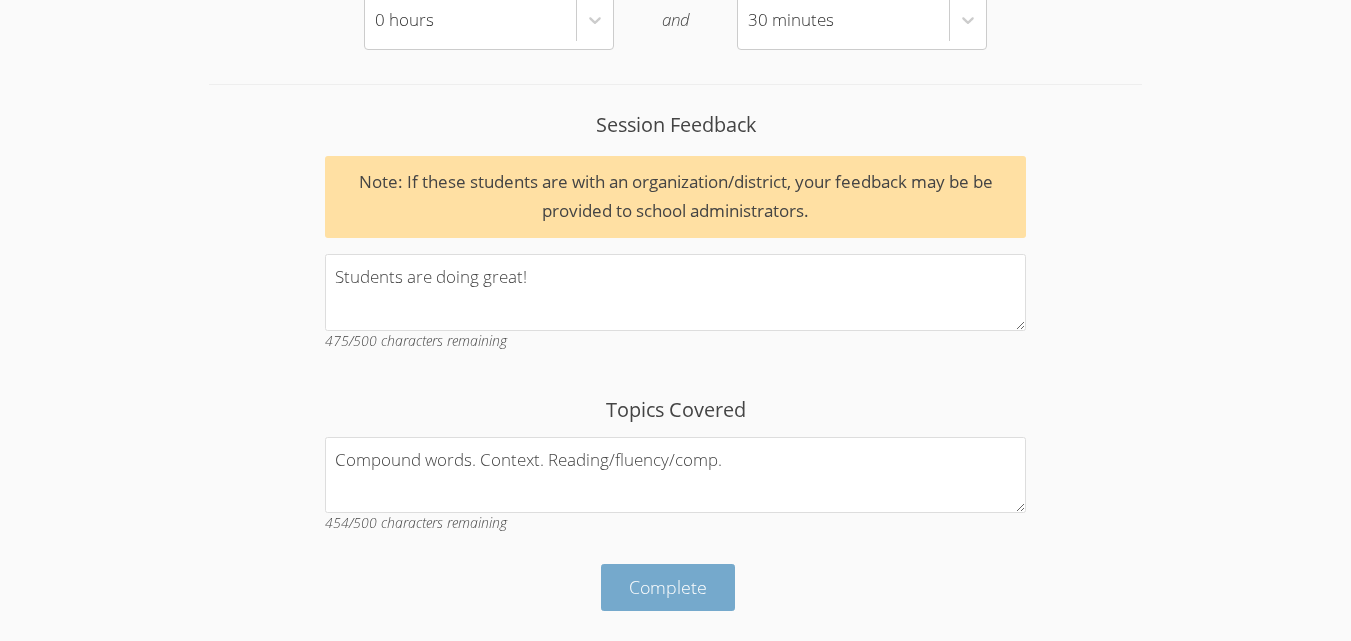 click on "Complete" at bounding box center (668, 587) 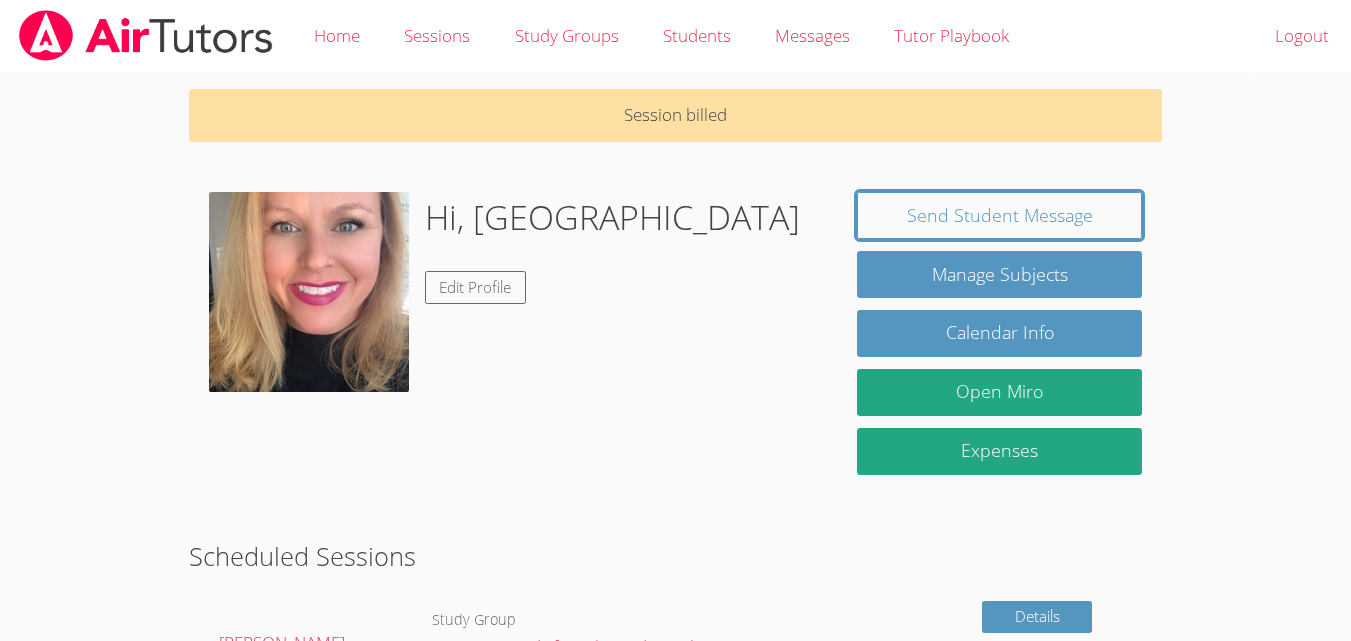scroll, scrollTop: 0, scrollLeft: 0, axis: both 